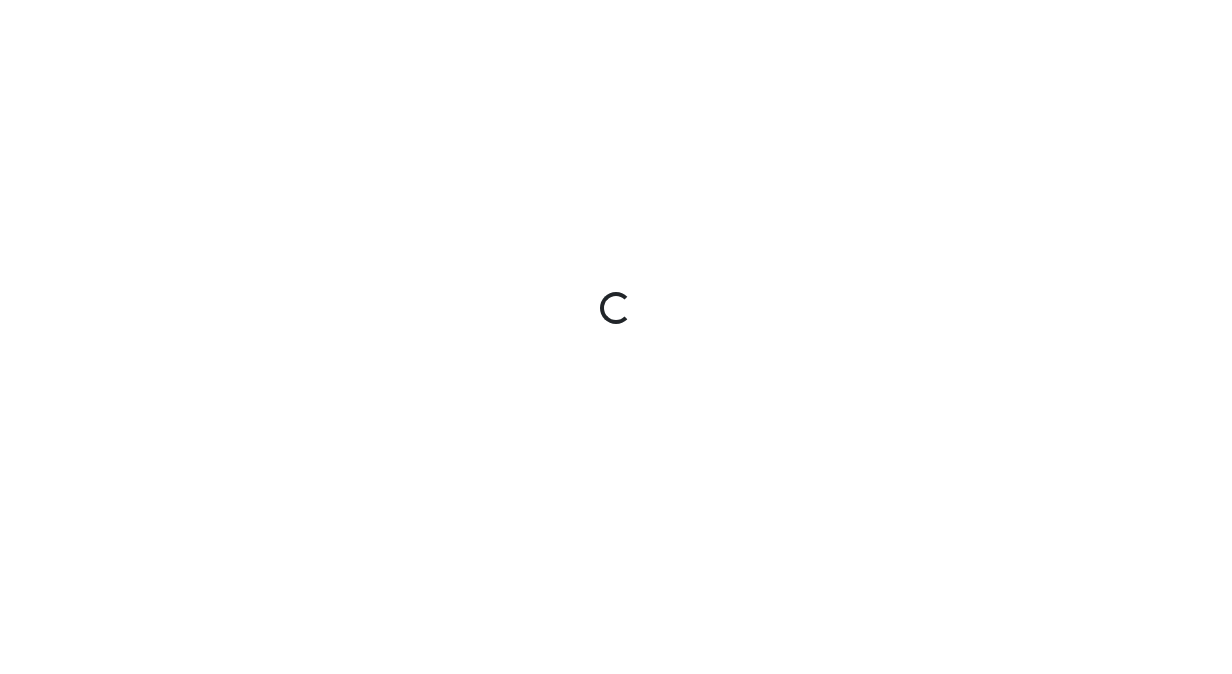 scroll, scrollTop: 0, scrollLeft: 0, axis: both 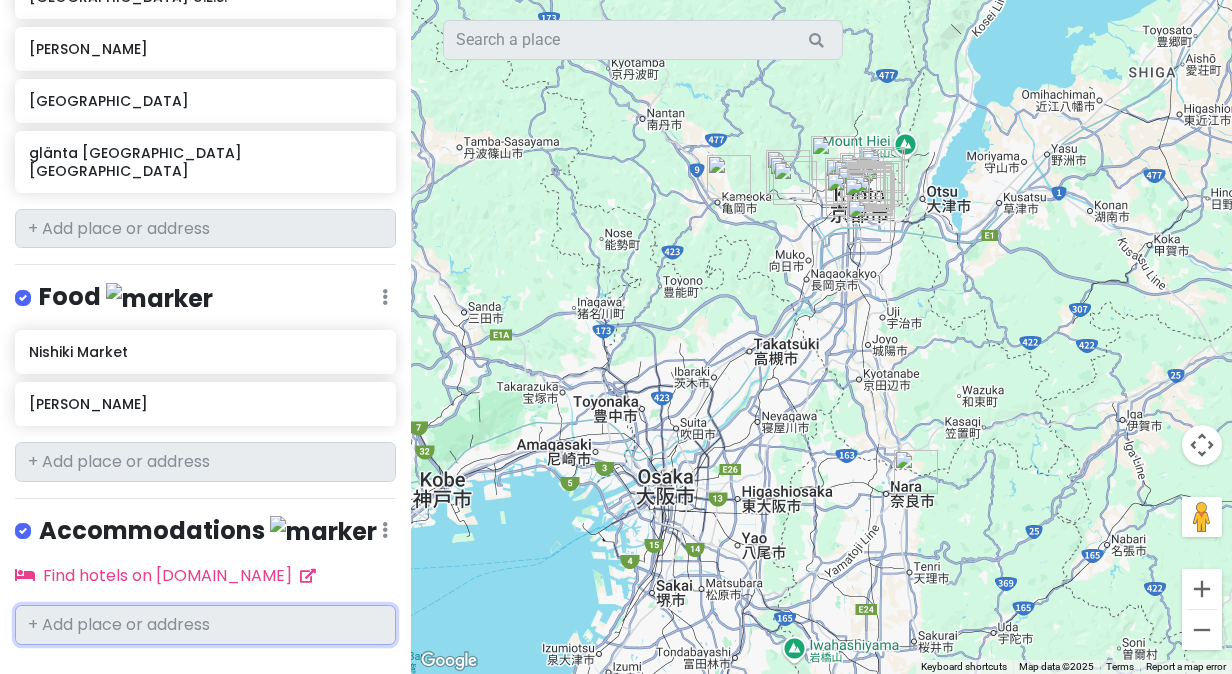 click at bounding box center [205, 625] 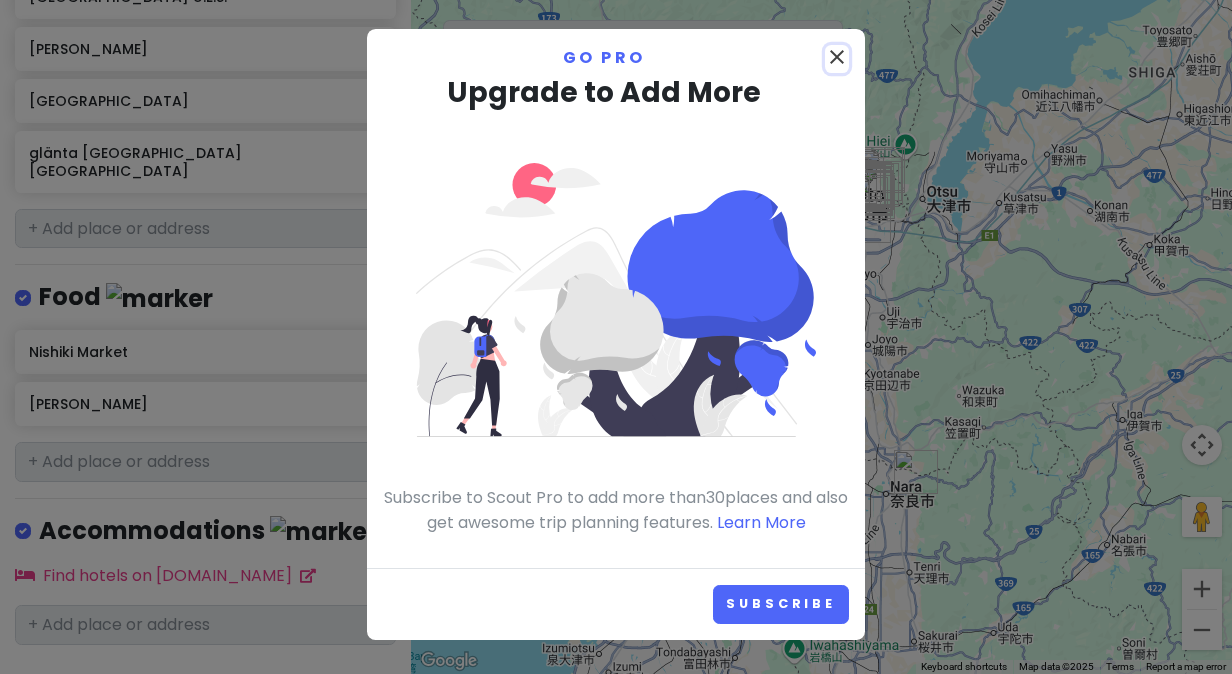 click on "close" at bounding box center [837, 57] 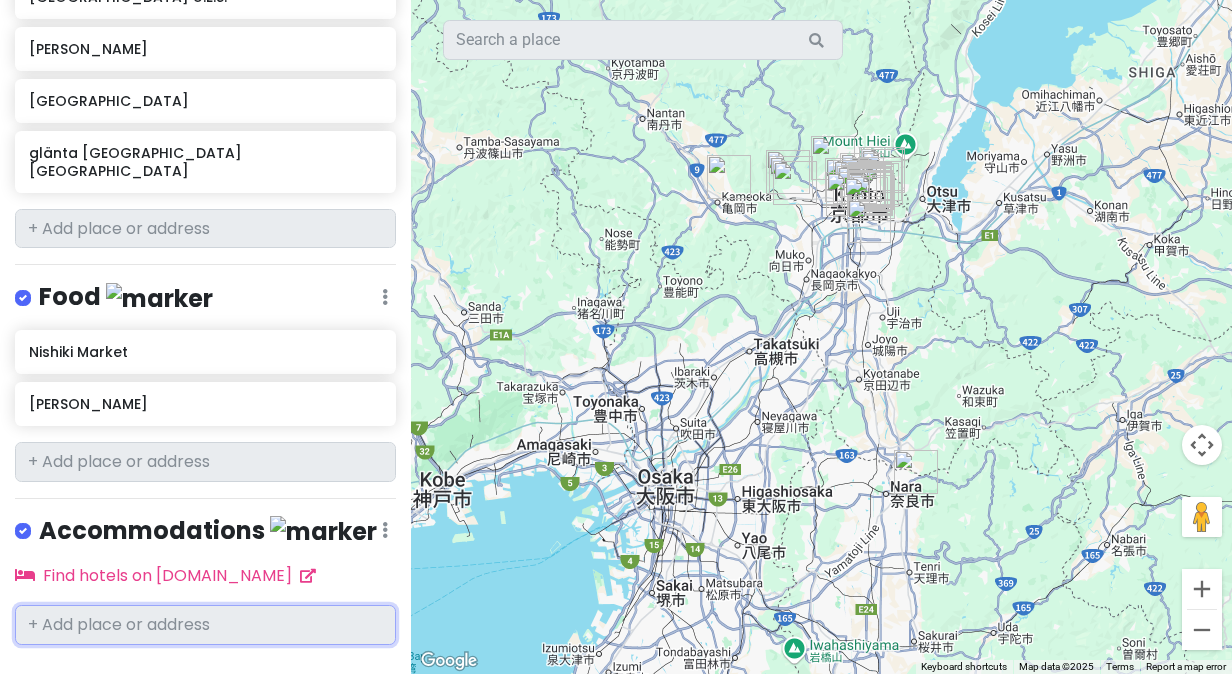 click at bounding box center [205, 625] 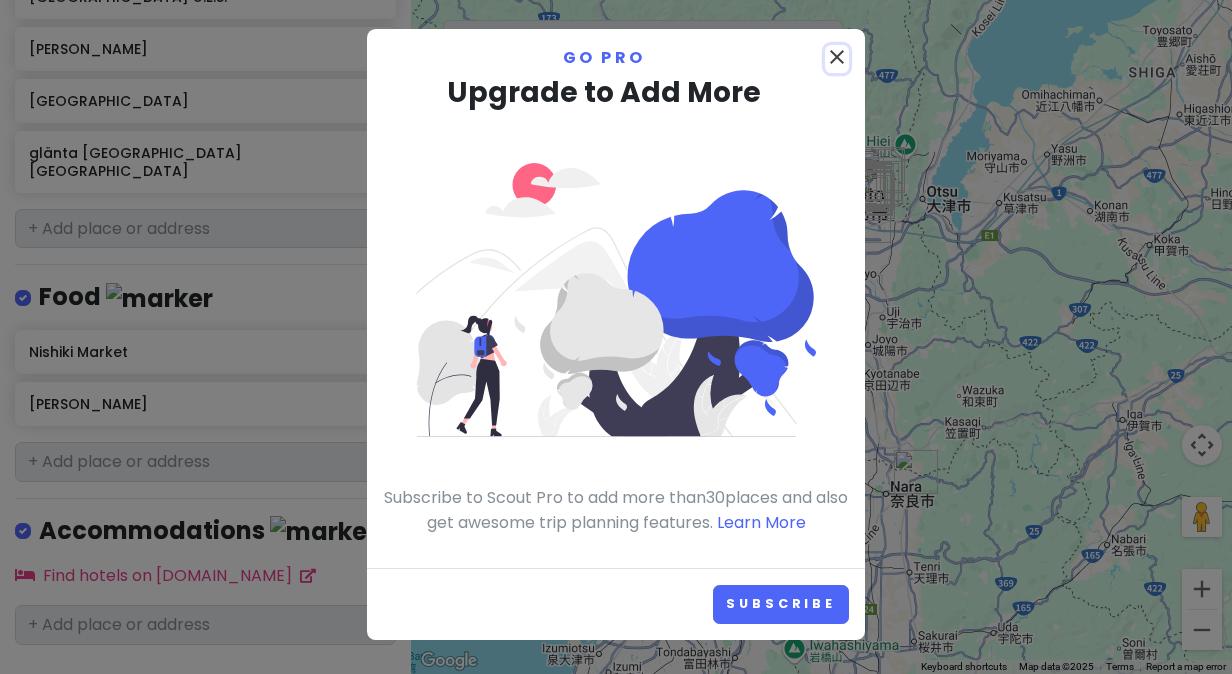 drag, startPoint x: 832, startPoint y: 54, endPoint x: 788, endPoint y: 115, distance: 75.21303 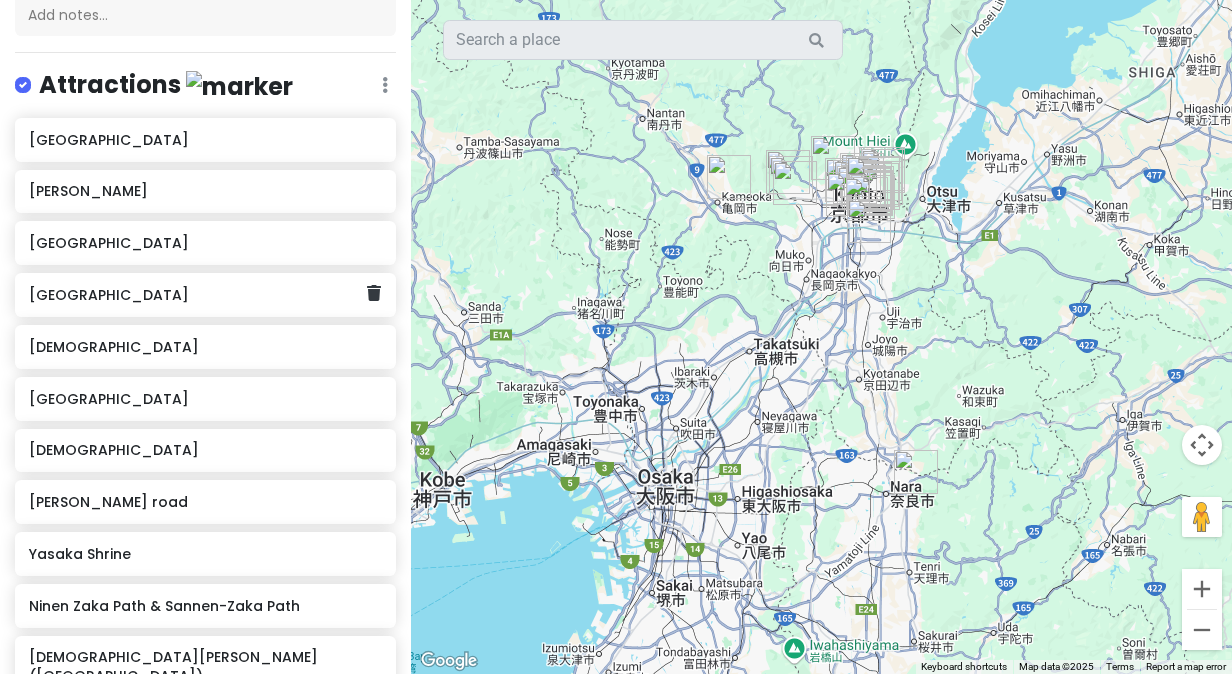 scroll, scrollTop: 205, scrollLeft: 0, axis: vertical 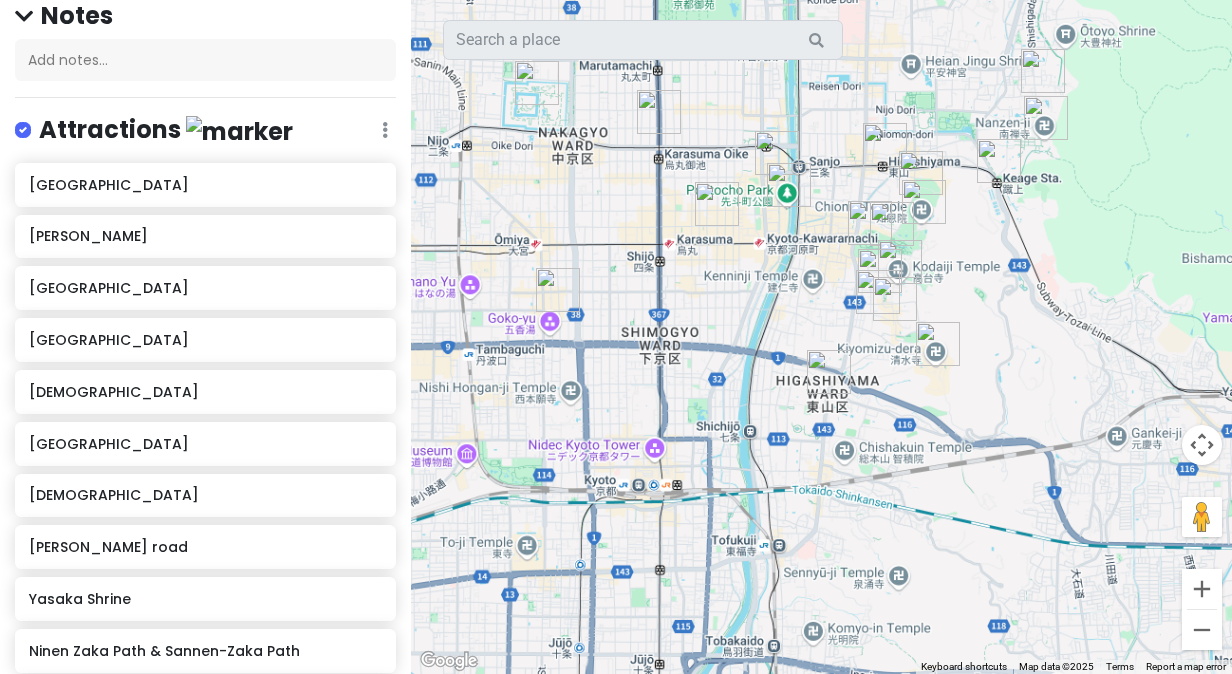 drag, startPoint x: 884, startPoint y: 599, endPoint x: 888, endPoint y: 655, distance: 56.142673 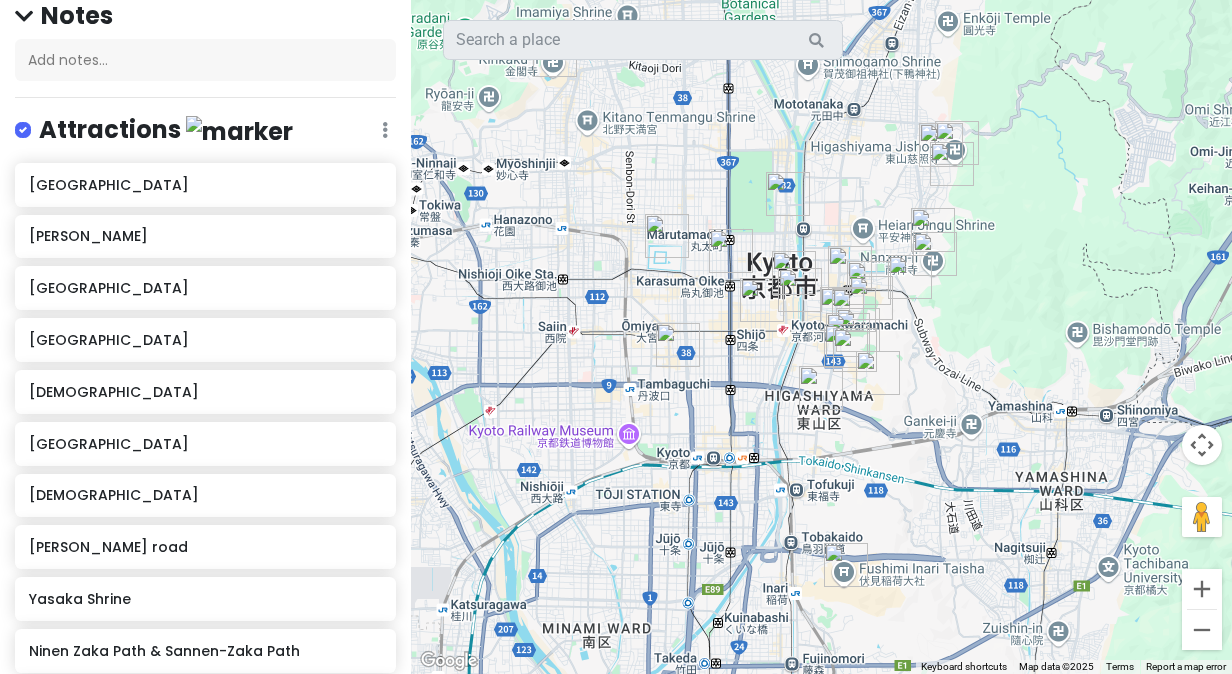 drag, startPoint x: 682, startPoint y: 313, endPoint x: 772, endPoint y: 329, distance: 91.411156 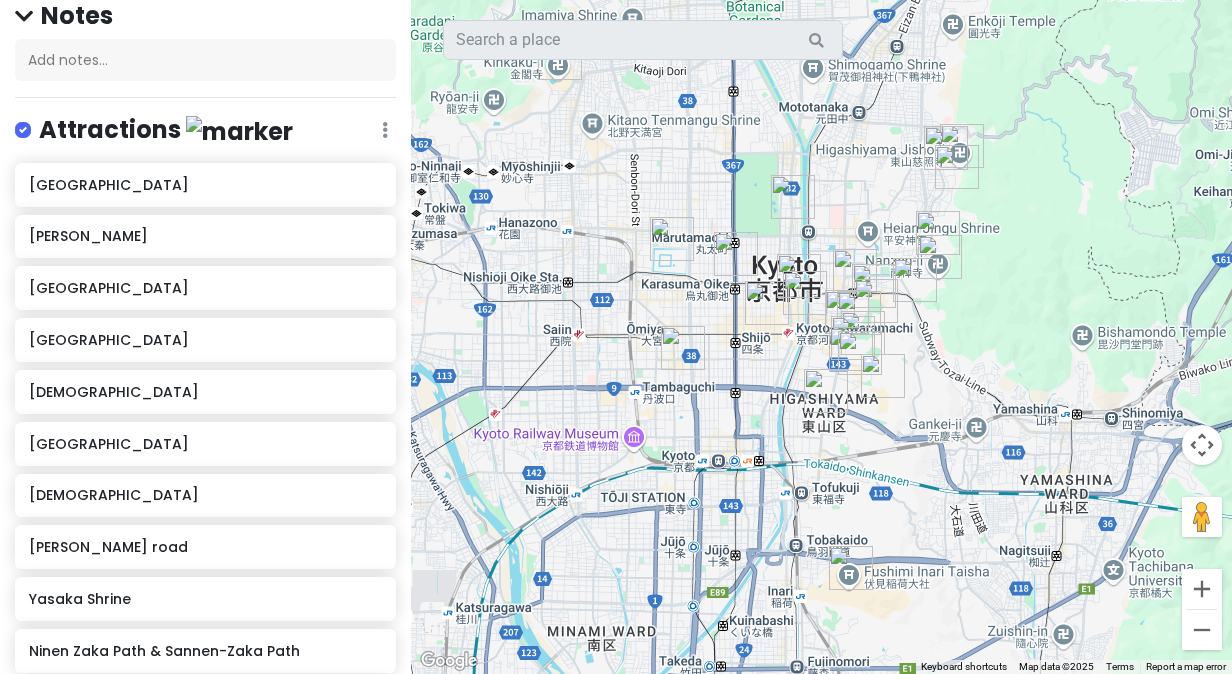 click at bounding box center (736, 254) 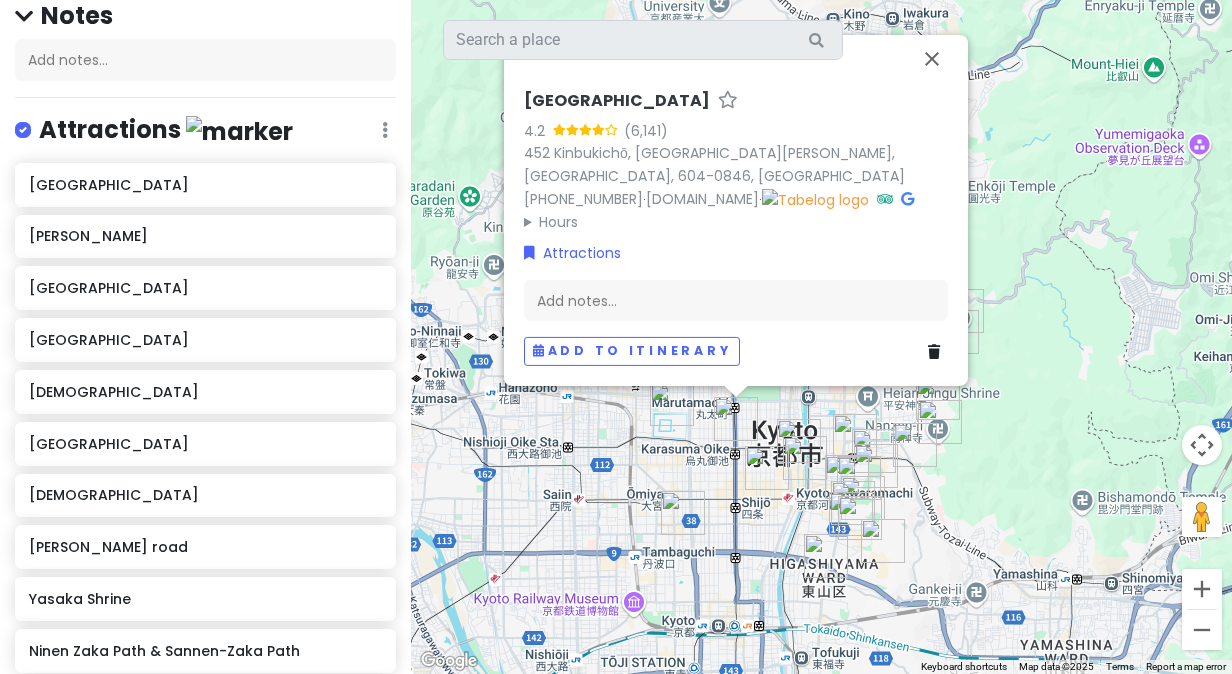 click on "Kyoto International Manga Museum 4.2        (6,141) 452 Kinbukichō, Nakagyo Ward, Kyoto, 604-0846, Japan +81 75-254-7414   ·   kyotomm.jp   ·   Hours Monday  10:00 am – 5:00 pm Tuesday  10:00 am – 5:00 pm Wednesday  Closed Thursday  10:00 am – 5:00 pm Friday  10:00 am – 5:00 pm Saturday  10:00 am – 5:00 pm Sunday  10:00 am – 5:00 pm Attractions Add notes...  Add to itinerary" at bounding box center [821, 337] 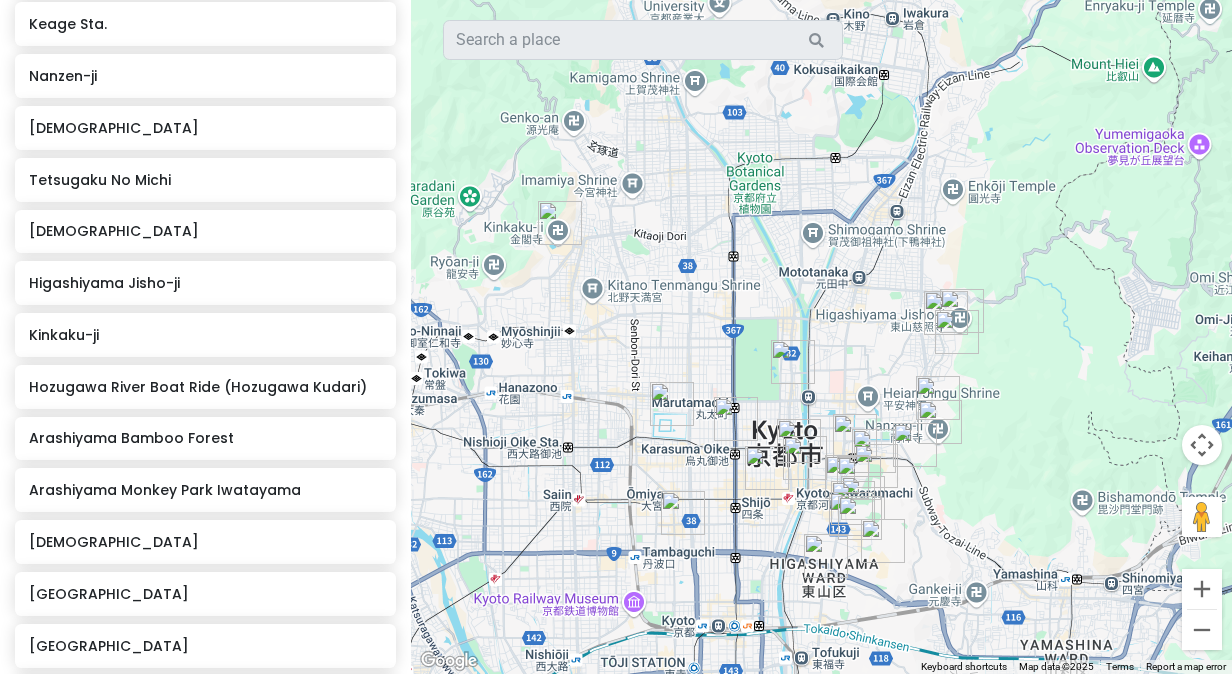 scroll, scrollTop: 1205, scrollLeft: 0, axis: vertical 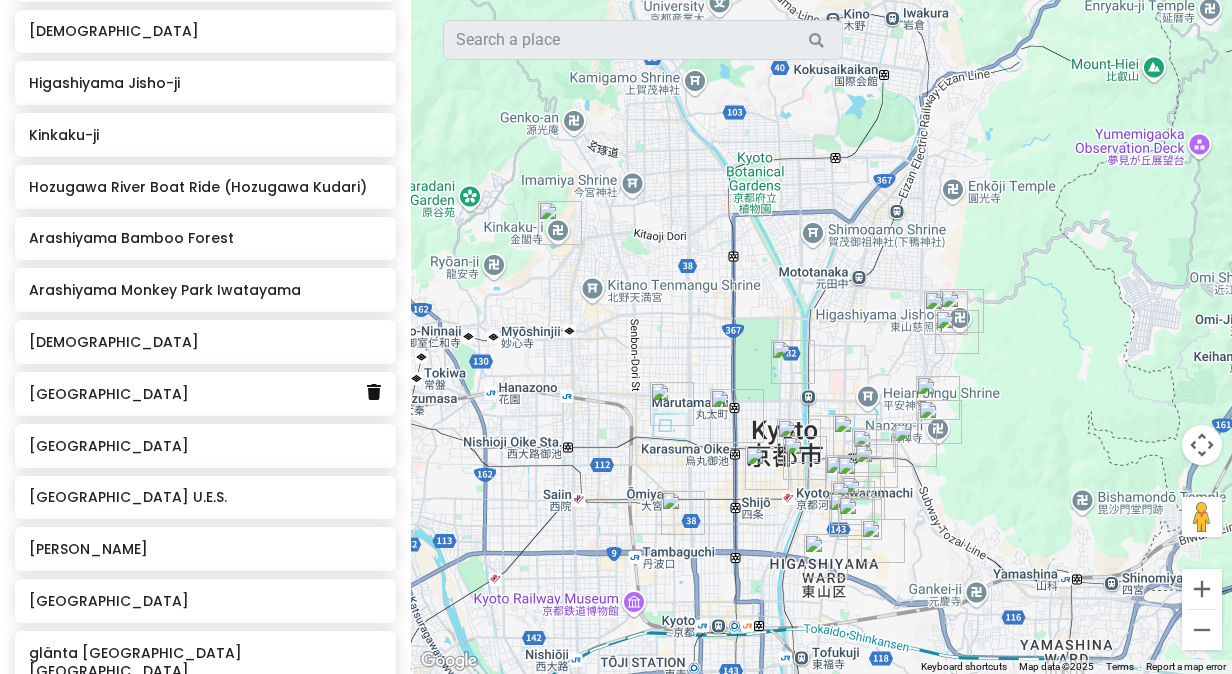 click 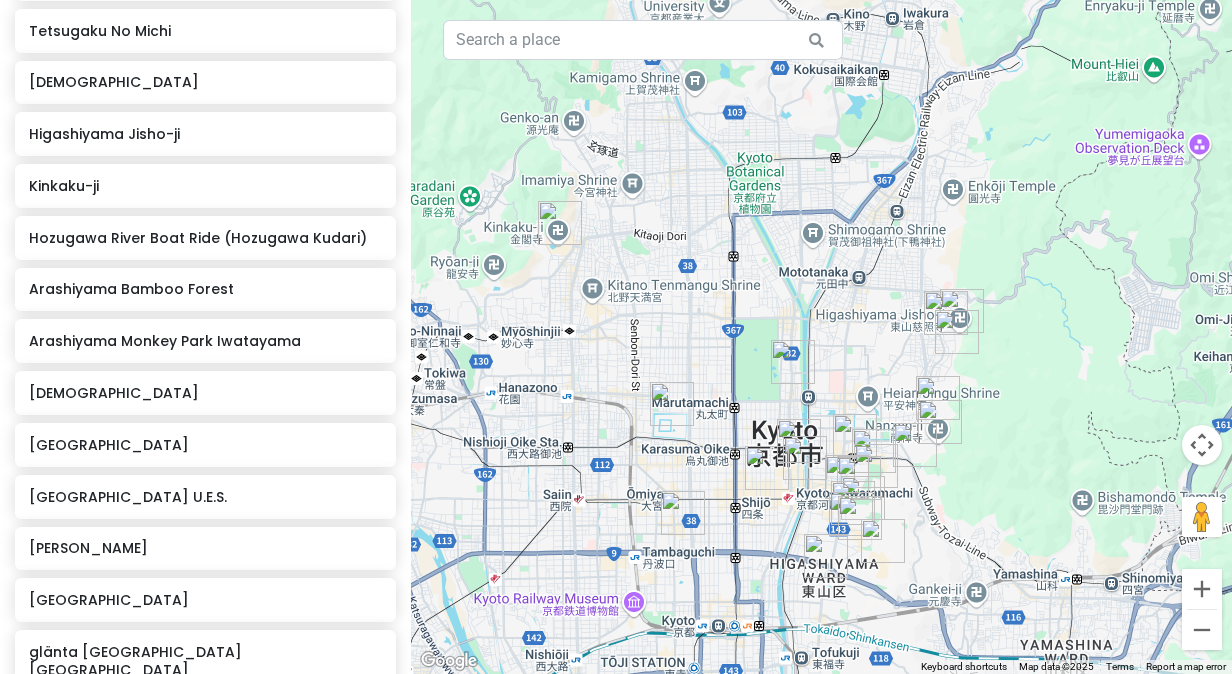 scroll, scrollTop: 1653, scrollLeft: 0, axis: vertical 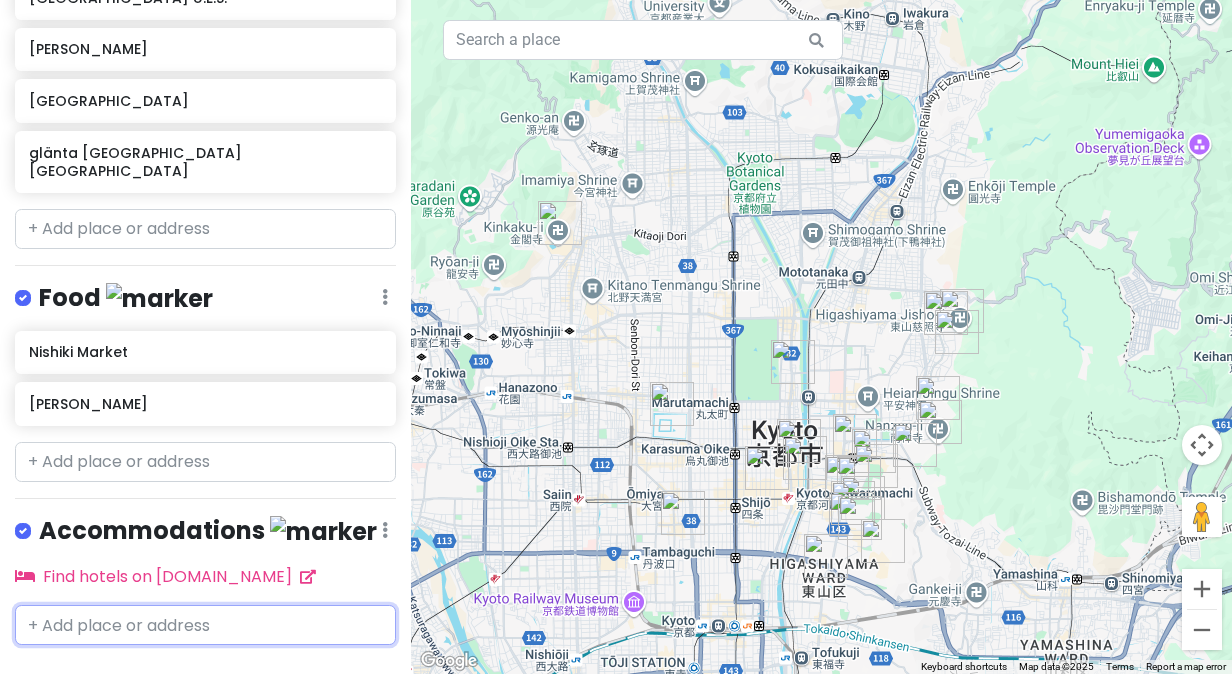 click at bounding box center [205, 625] 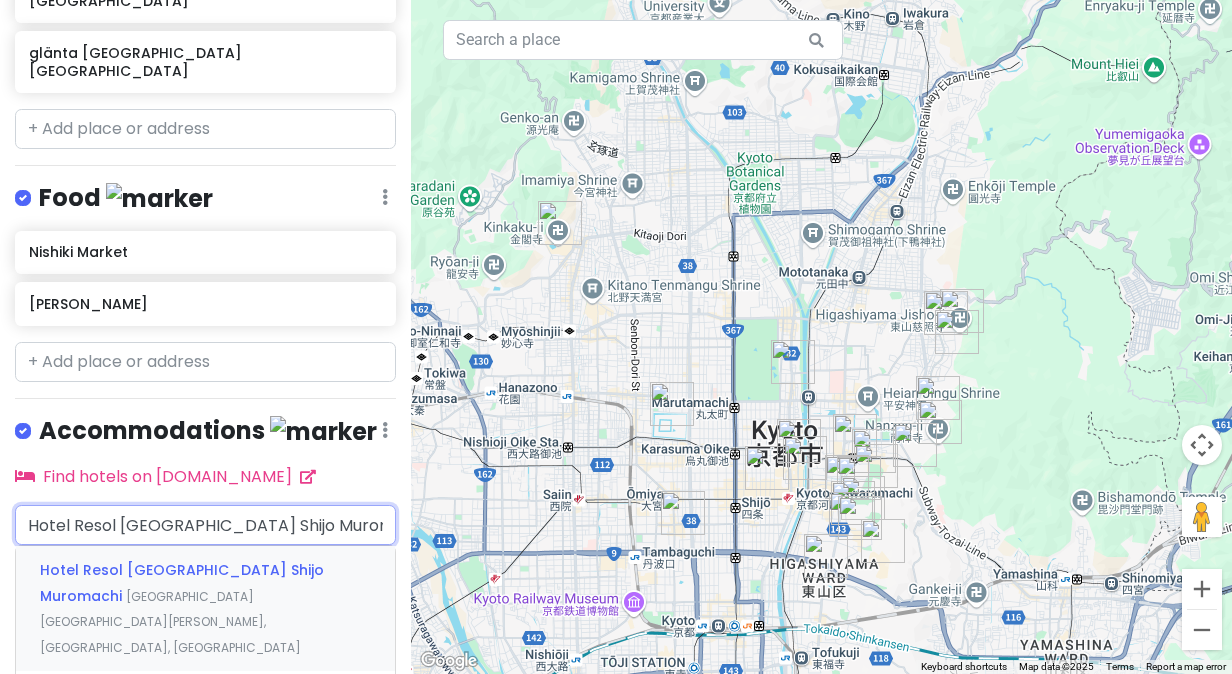 click on "Hotel Resol Kyoto Shijo Muromachi   554 山王町 Shimogyo Ward, Kyoto, Japan" at bounding box center [205, 608] 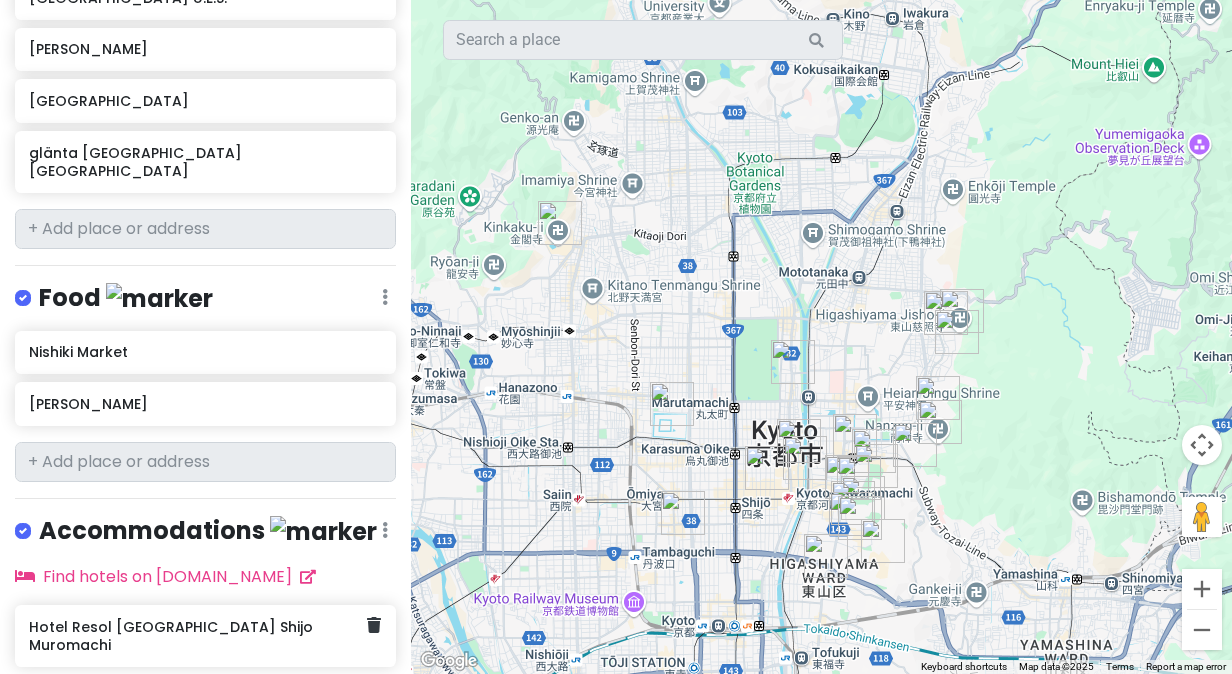 scroll, scrollTop: 1713, scrollLeft: 0, axis: vertical 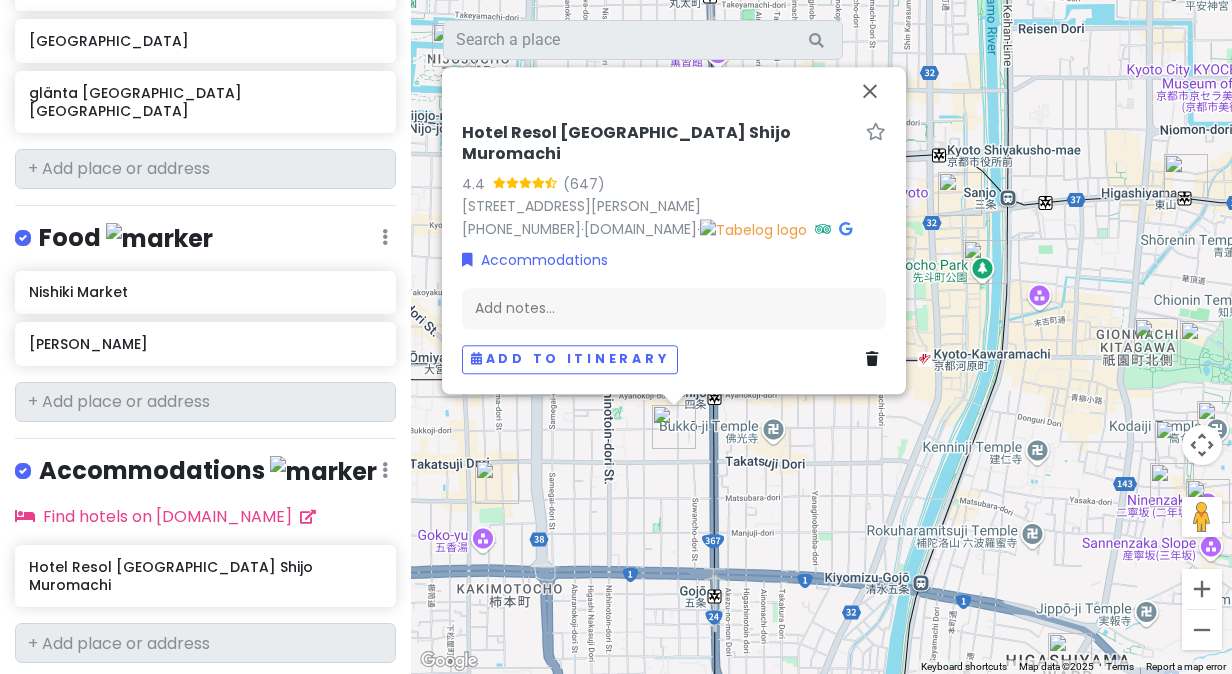 click on "Hotel Resol Kyoto Shijo Muromachi 4.4        (647) 554 Sannōchō, Shimogyo Ward, Kyoto, 600-8424, Japan +81 75-365-9269   ·   www.resol-hotel.jp   ·   Accommodations Add notes...  Add to itinerary" at bounding box center [821, 337] 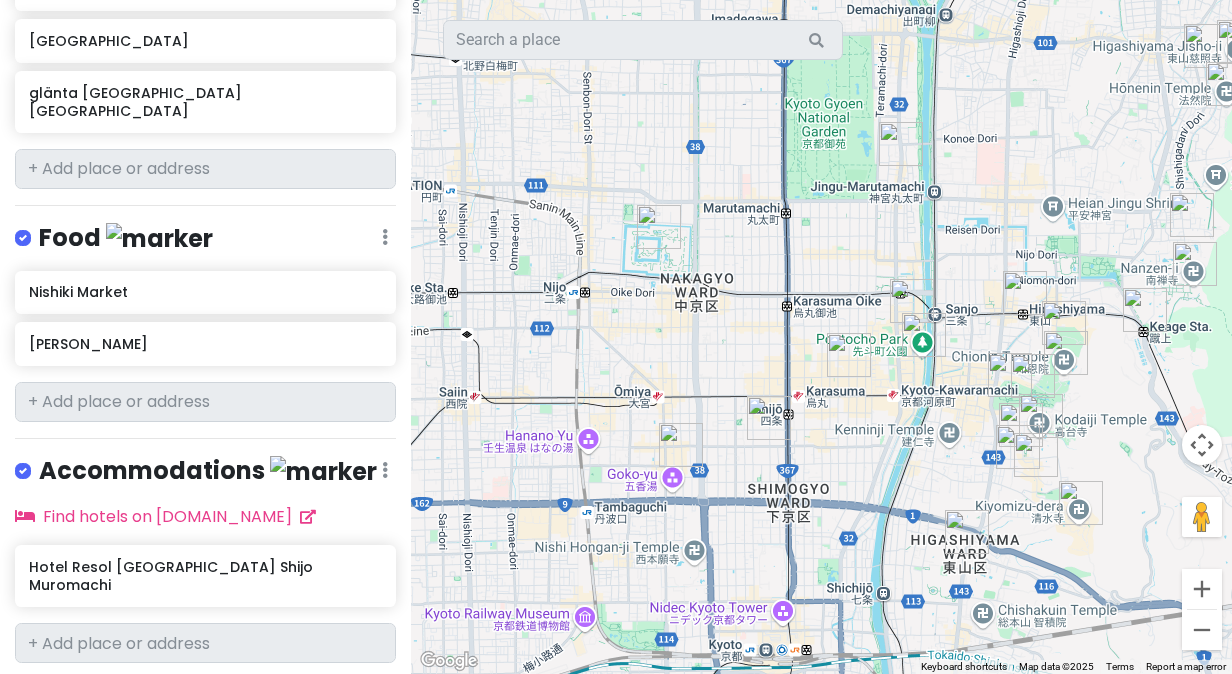 drag, startPoint x: 662, startPoint y: 470, endPoint x: 842, endPoint y: 472, distance: 180.01111 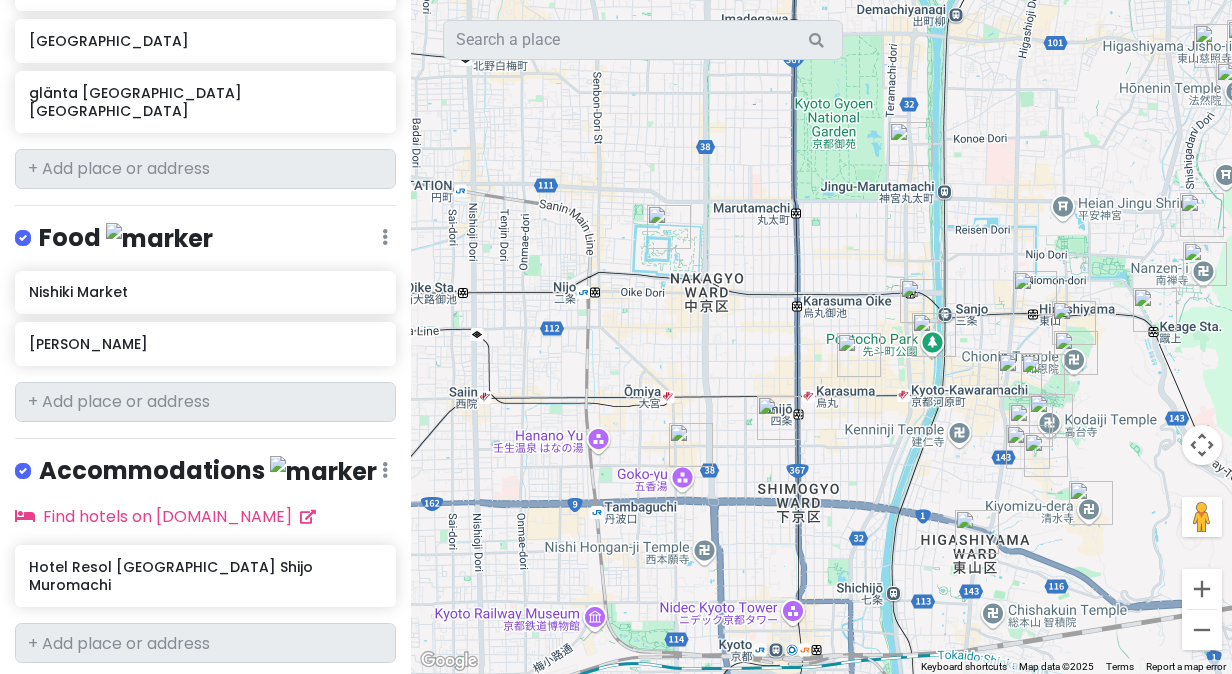 click at bounding box center (691, 445) 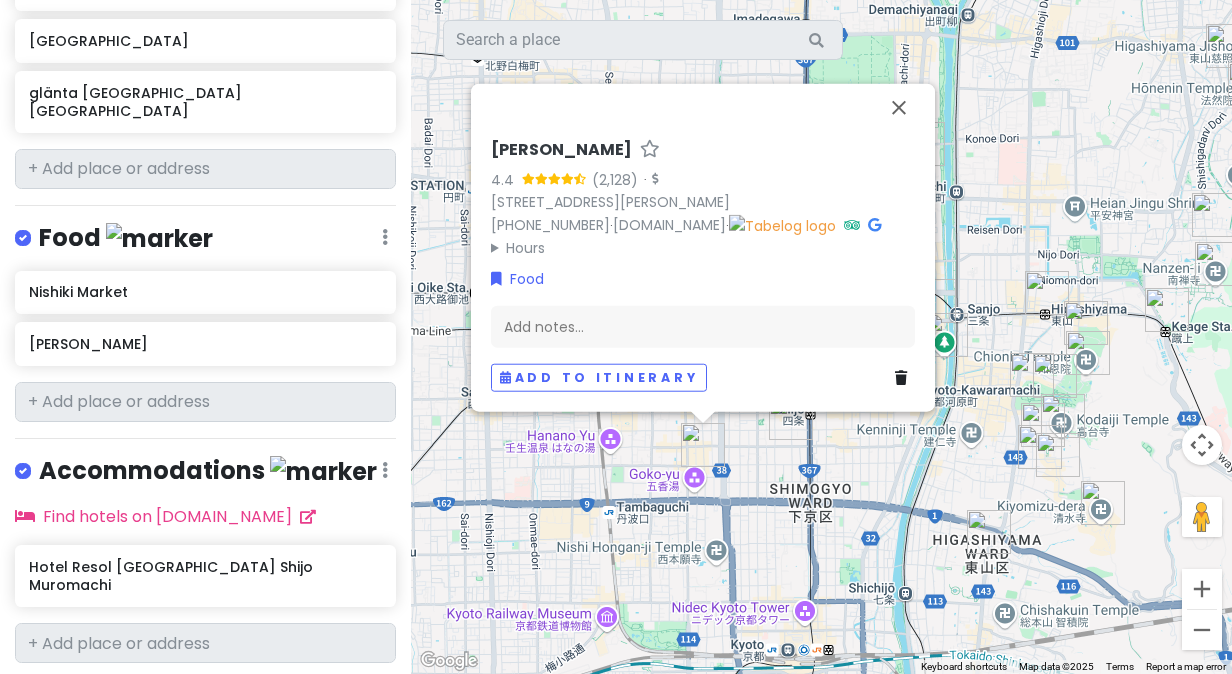 click on "Maruki Bakery 4.4        (2,128)    ·    740 Kitamonzenchō, Shimogyo Ward, Kyoto, 600-8356, Japan +81 75-821-9683   ·   www.instagram.com   ·   Hours Monday  Closed Tuesday  6:30 am – 8:00 pm Wednesday  6:30 am – 8:00 pm Thursday  6:30 am – 8:00 pm Friday  6:30 am – 8:00 pm Saturday  6:30 am – 8:00 pm Sunday  6:30 am – 2:00 pm Food Add notes...  Add to itinerary" at bounding box center [821, 337] 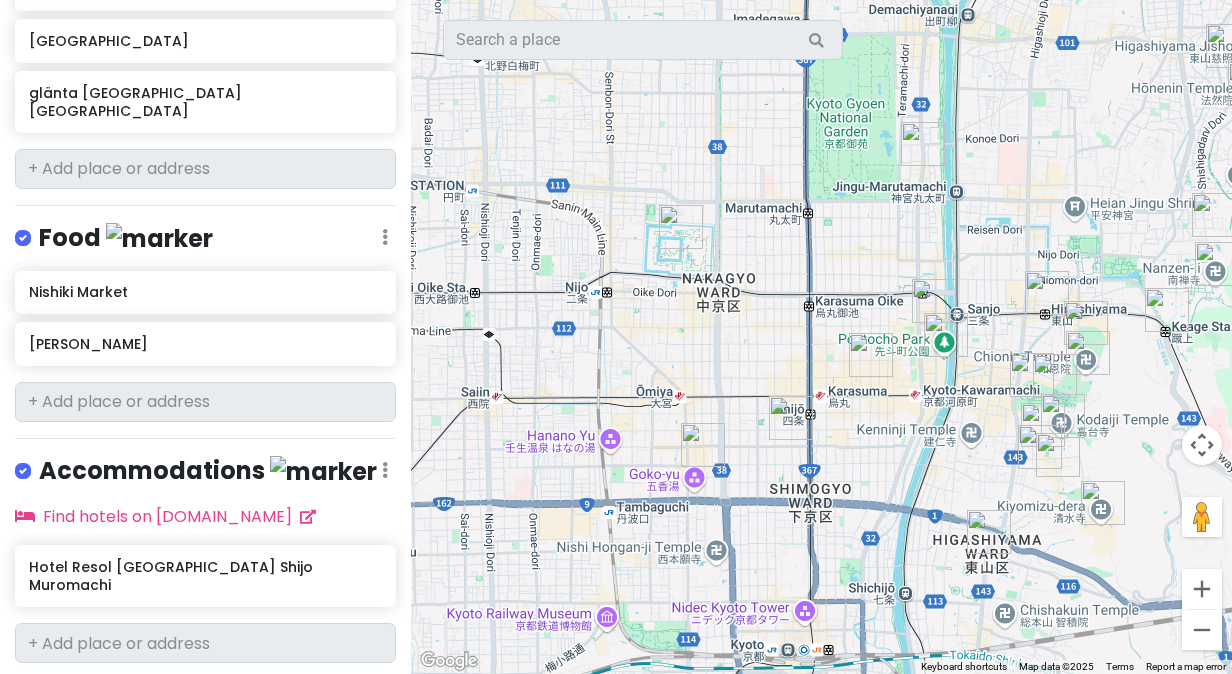 click at bounding box center [871, 355] 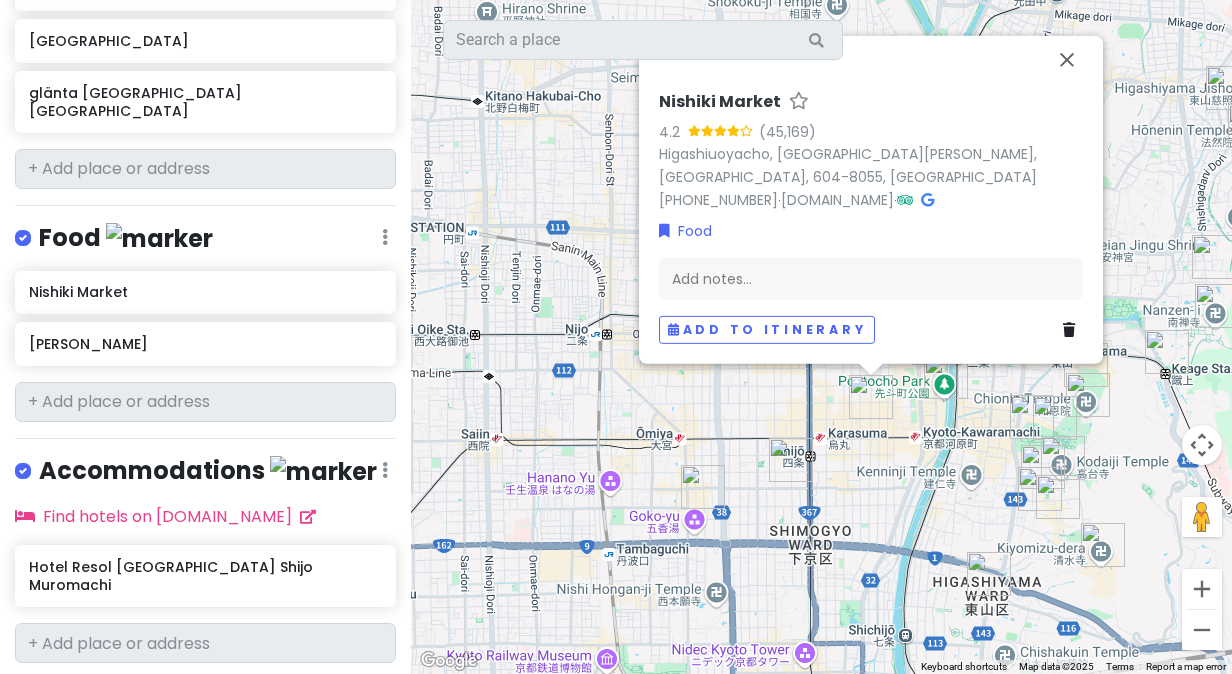 click on "Nishiki Market 4.2        (45,169) Higashiuoyacho, Nakagyo Ward, Kyoto, 604-8055, Japan +81 75-211-3882   ·   www.kyoto-nishiki.or.jp   ·   Food Add notes...  Add to itinerary" at bounding box center [821, 337] 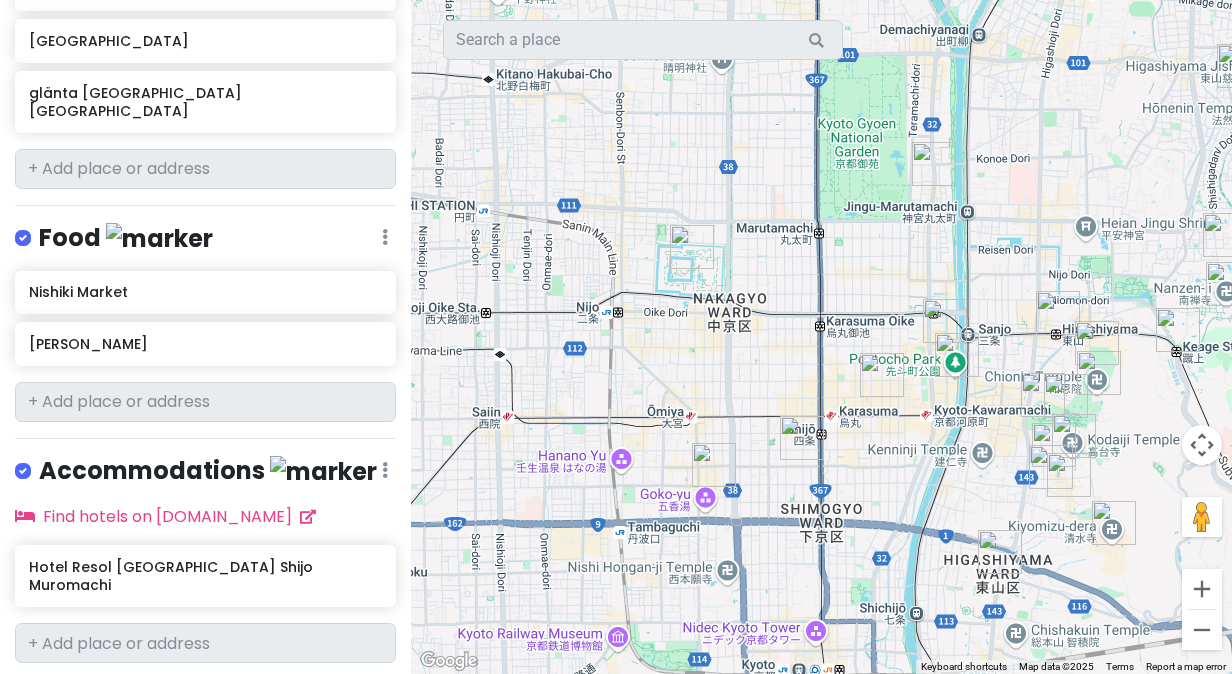 click at bounding box center [802, 438] 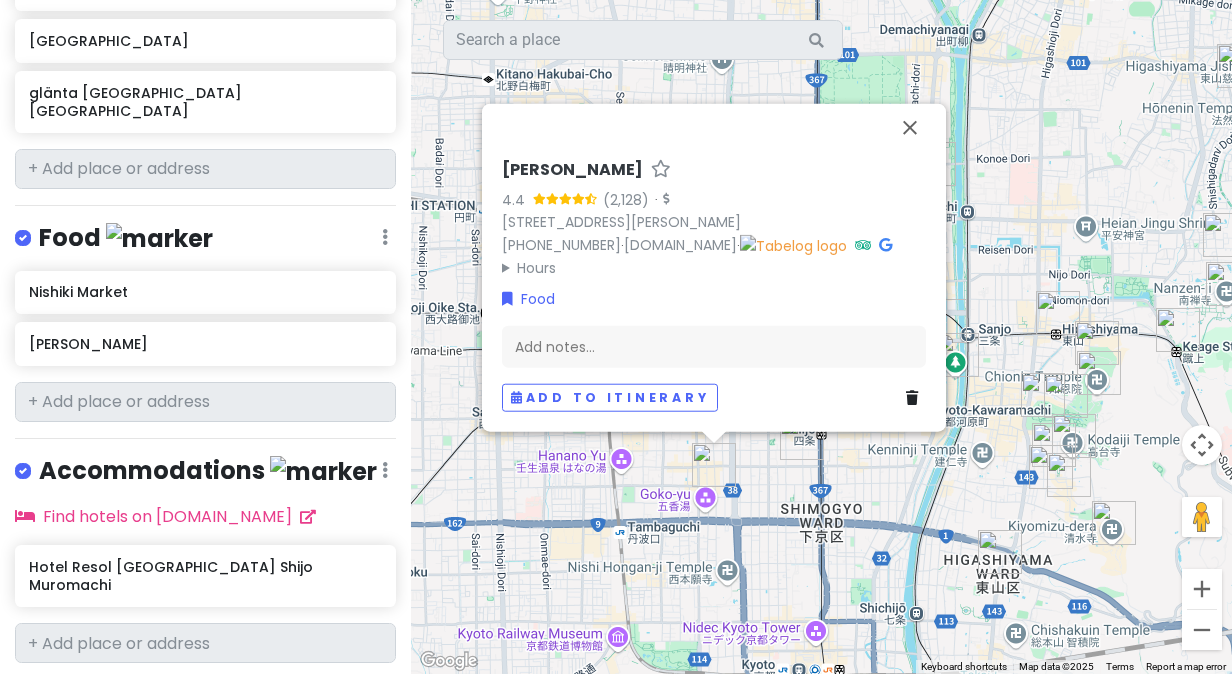 click on "Maruki Bakery 4.4        (2,128)    ·    740 Kitamonzenchō, Shimogyo Ward, Kyoto, 600-8356, Japan +81 75-821-9683   ·   www.instagram.com   ·   Hours Monday  Closed Tuesday  6:30 am – 8:00 pm Wednesday  6:30 am – 8:00 pm Thursday  6:30 am – 8:00 pm Friday  6:30 am – 8:00 pm Saturday  6:30 am – 8:00 pm Sunday  6:30 am – 2:00 pm Food Add notes...  Add to itinerary" at bounding box center [821, 337] 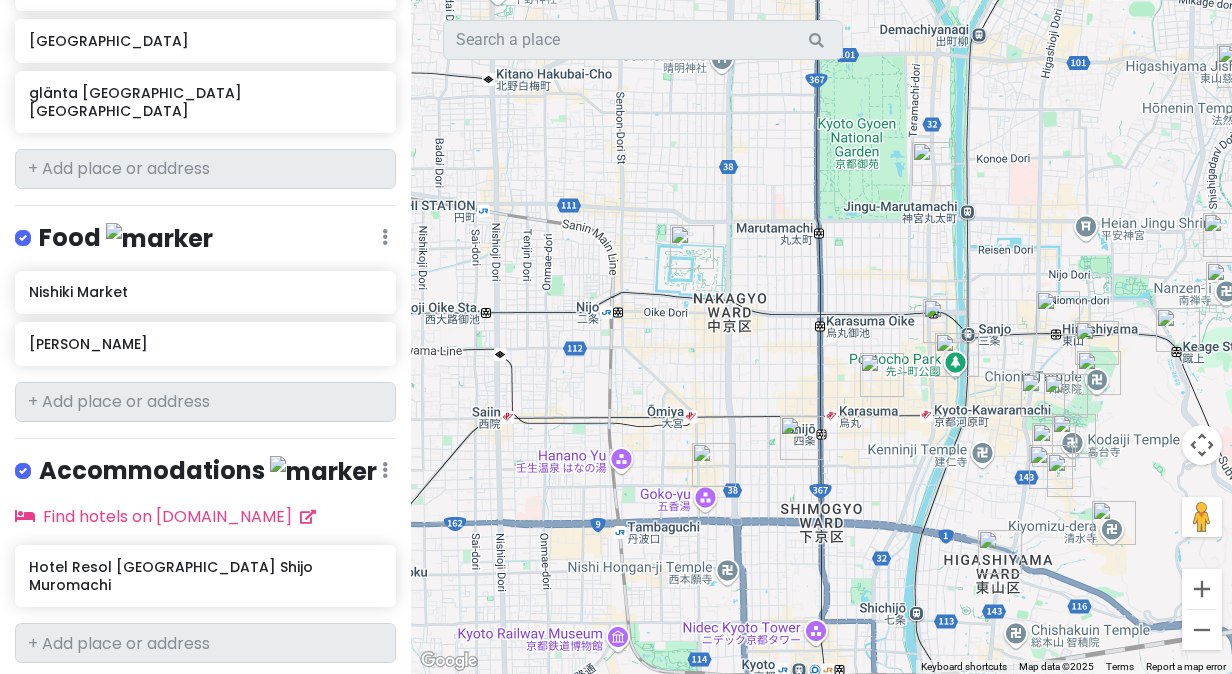 click at bounding box center [882, 375] 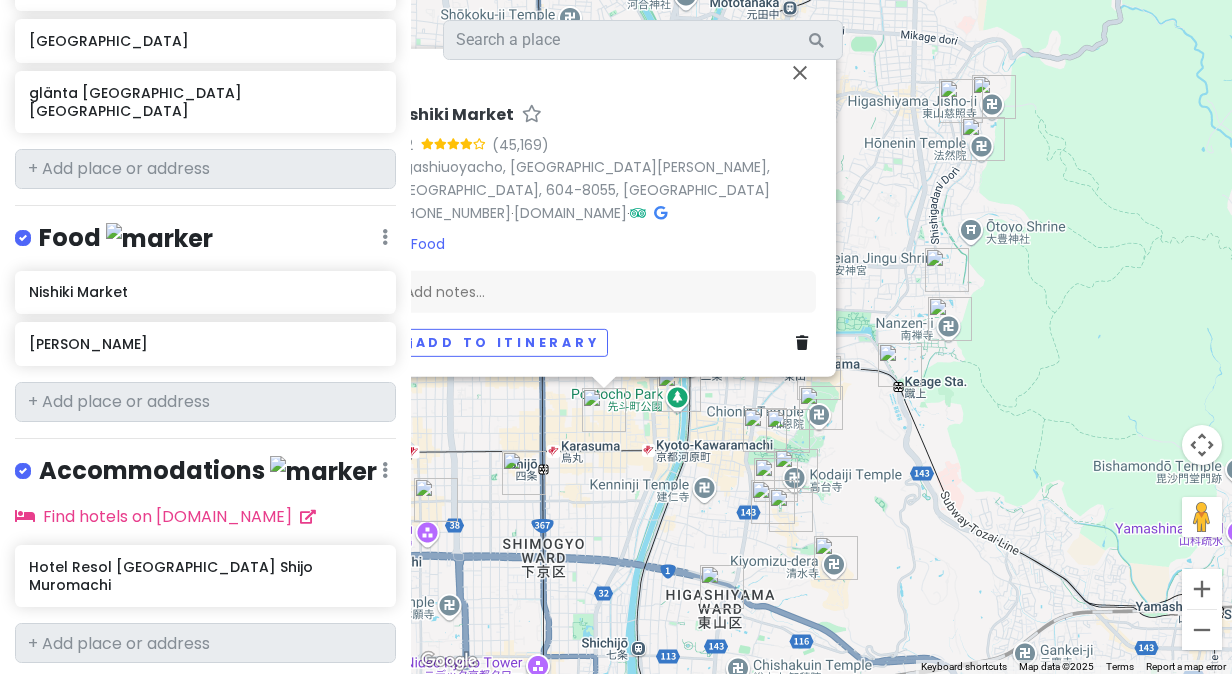drag, startPoint x: 854, startPoint y: 502, endPoint x: 616, endPoint y: 504, distance: 238.0084 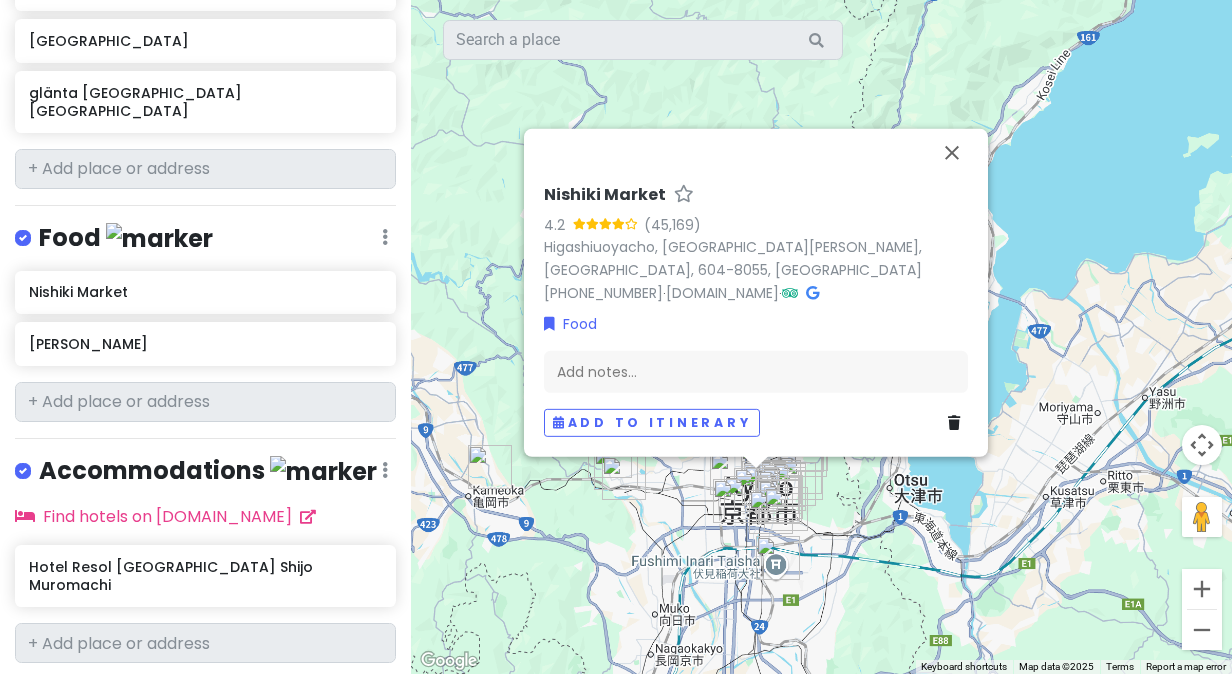 click on "Nishiki Market 4.2        (45,169) Higashiuoyacho, Nakagyo Ward, Kyoto, 604-8055, Japan +81 75-211-3882   ·   www.kyoto-nishiki.or.jp   ·   Food Add notes...  Add to itinerary" at bounding box center (821, 337) 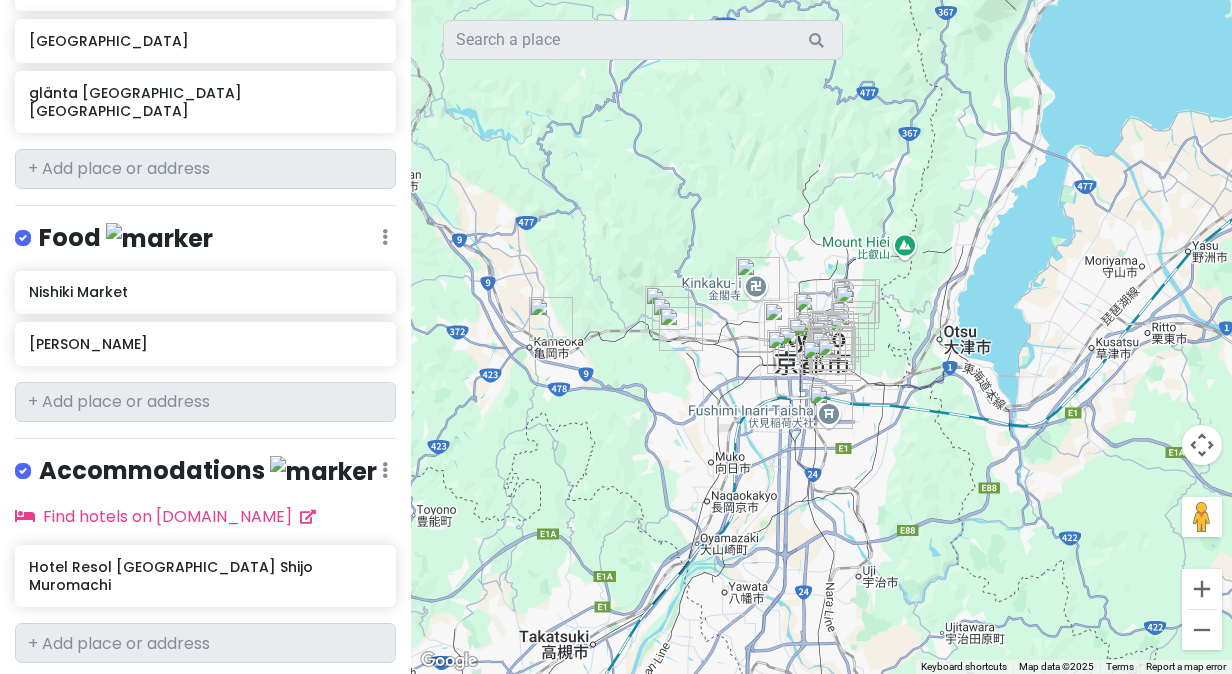 drag, startPoint x: 665, startPoint y: 594, endPoint x: 716, endPoint y: 441, distance: 161.27615 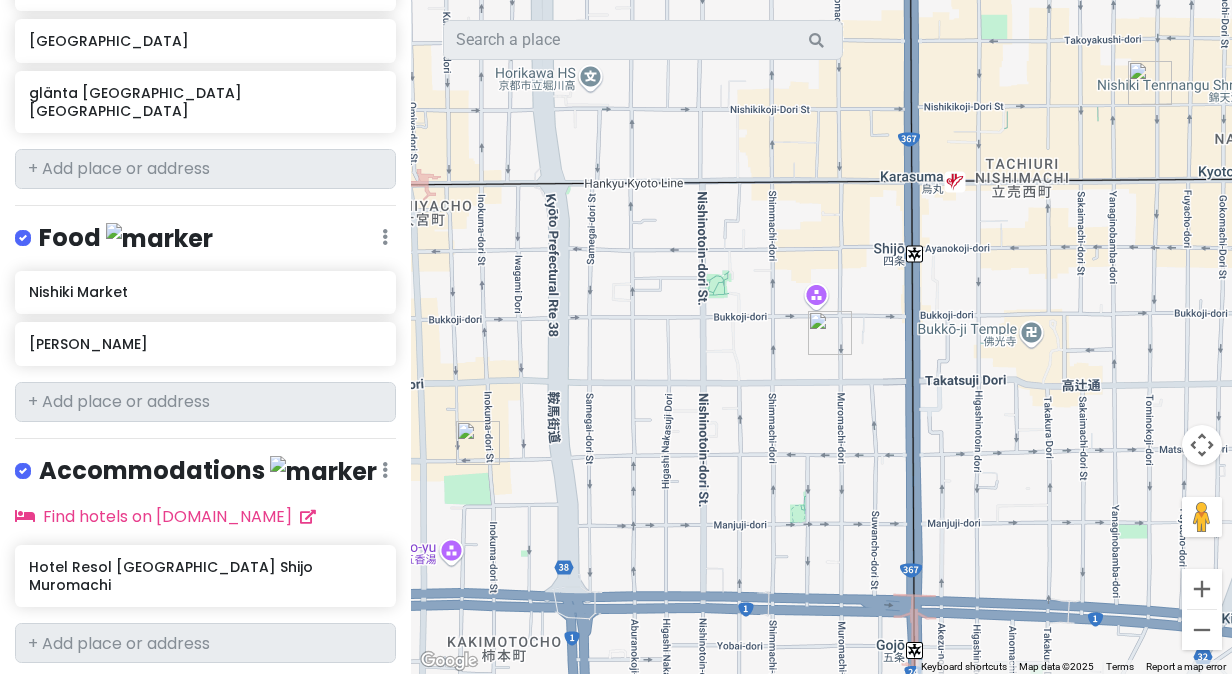 drag, startPoint x: 872, startPoint y: 195, endPoint x: 777, endPoint y: 474, distance: 294.73038 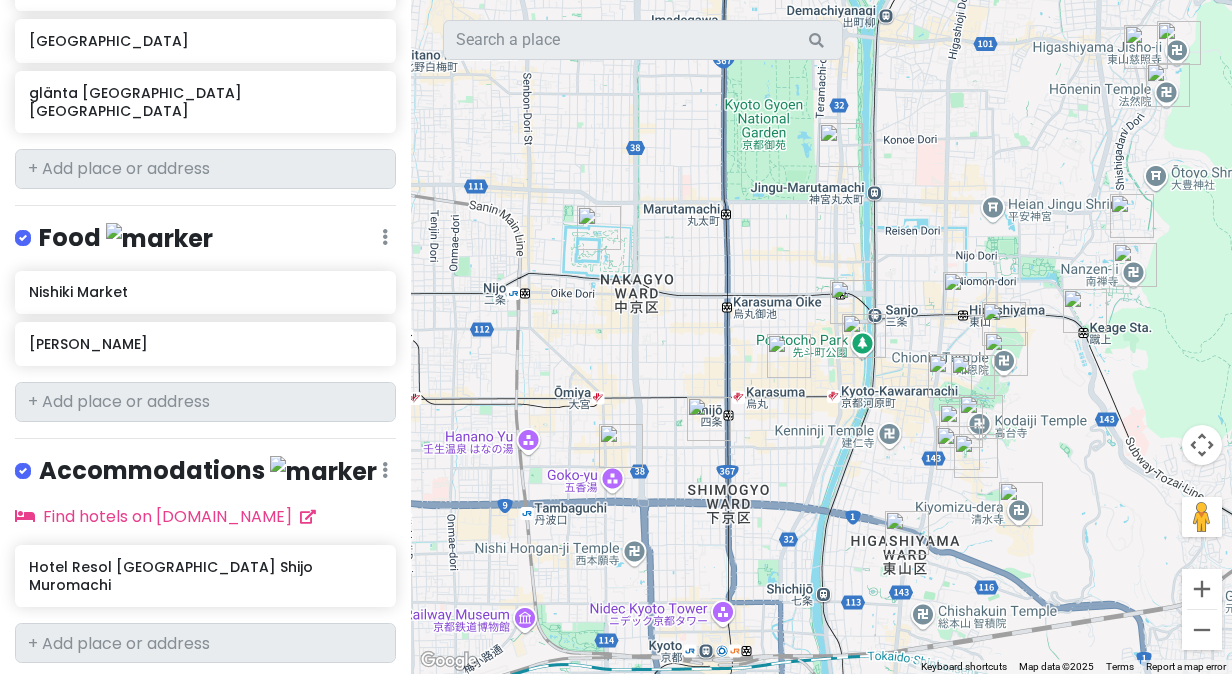 drag, startPoint x: 922, startPoint y: 395, endPoint x: 873, endPoint y: 403, distance: 49.648766 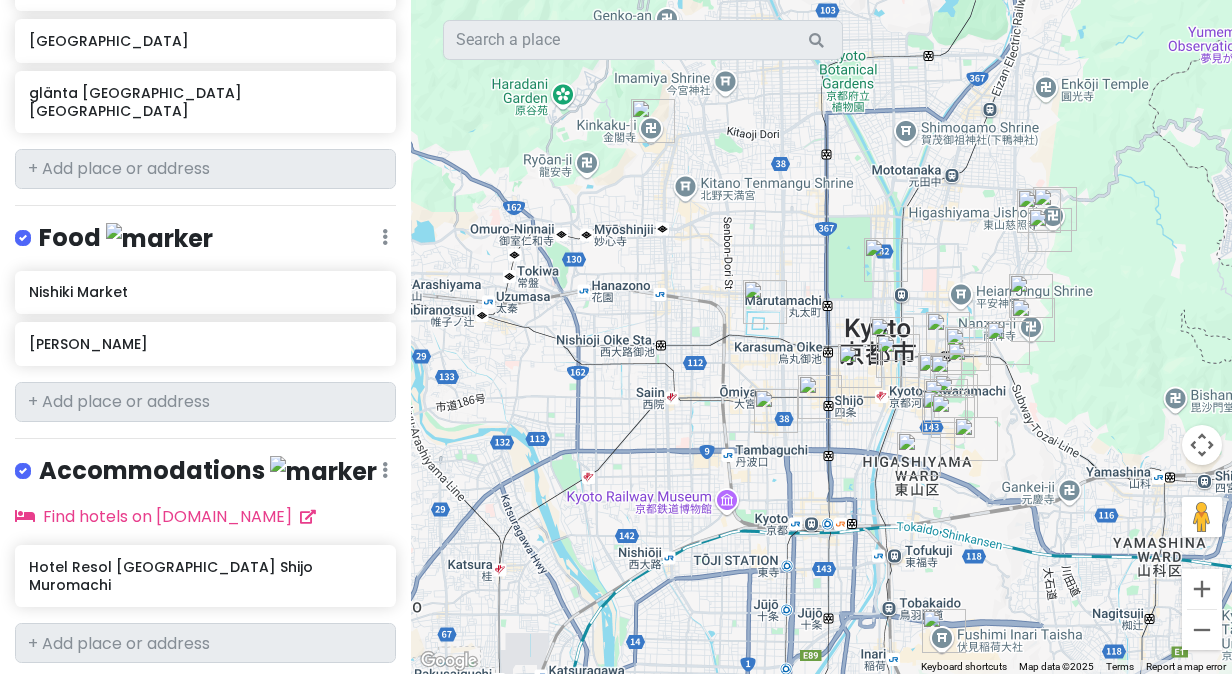 drag, startPoint x: 680, startPoint y: 525, endPoint x: 909, endPoint y: 491, distance: 231.51025 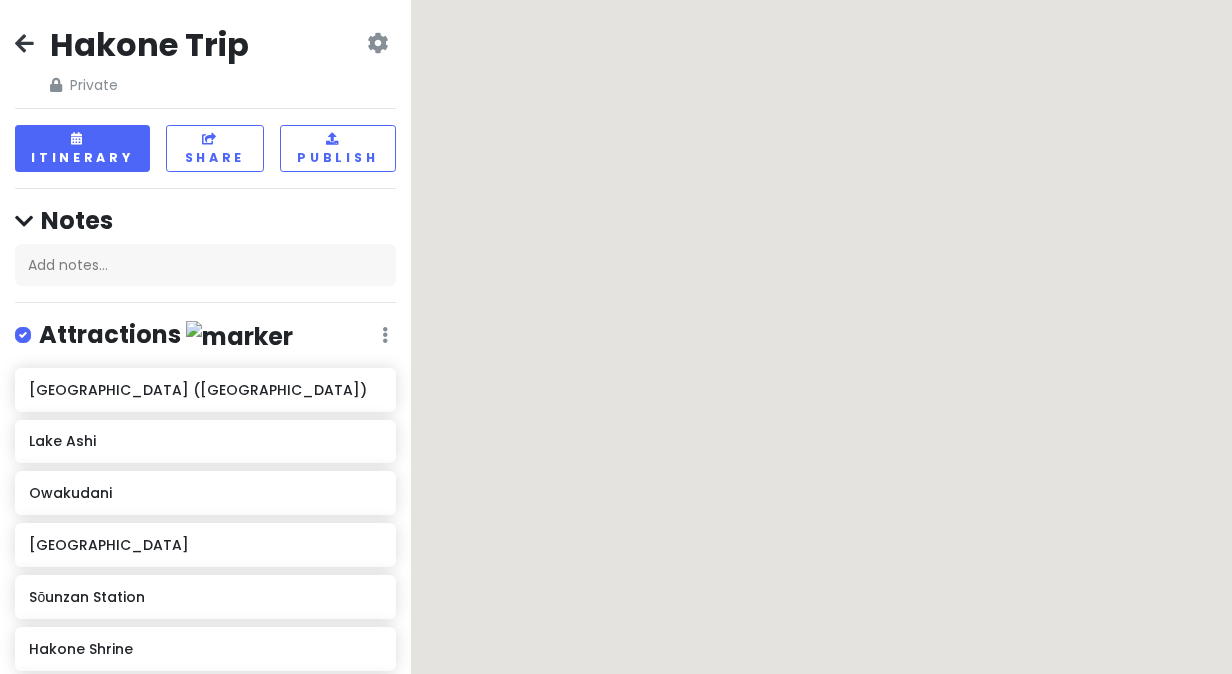 scroll, scrollTop: 0, scrollLeft: 0, axis: both 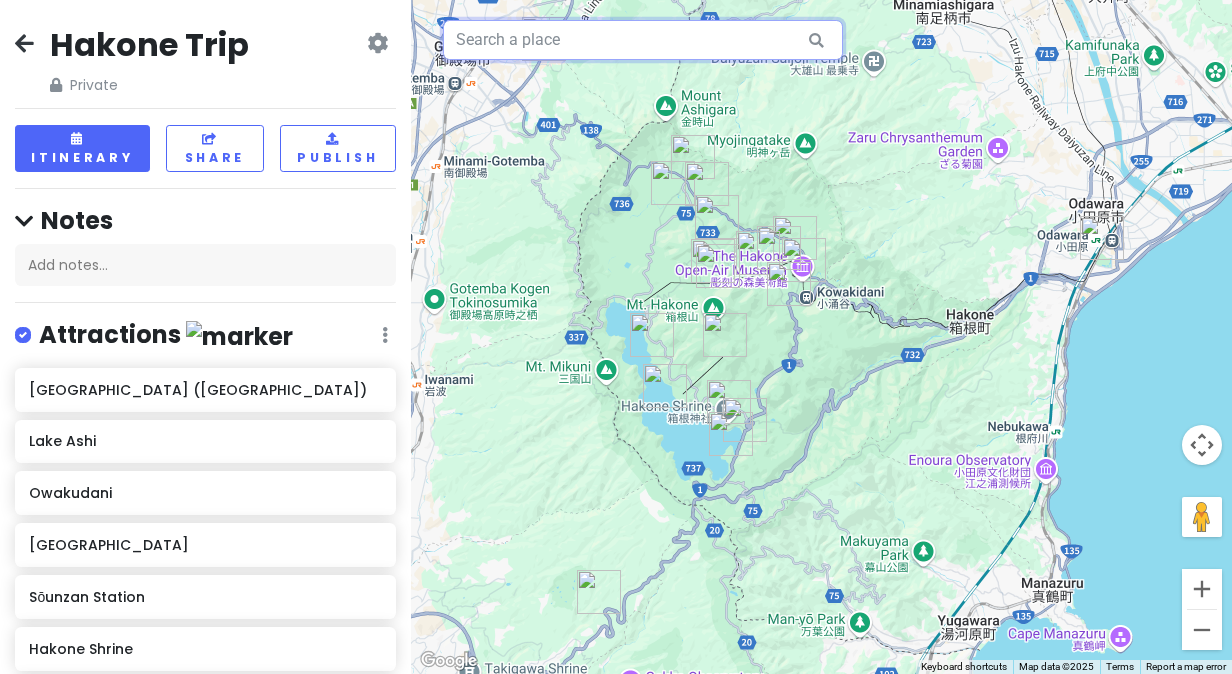 click at bounding box center [643, 40] 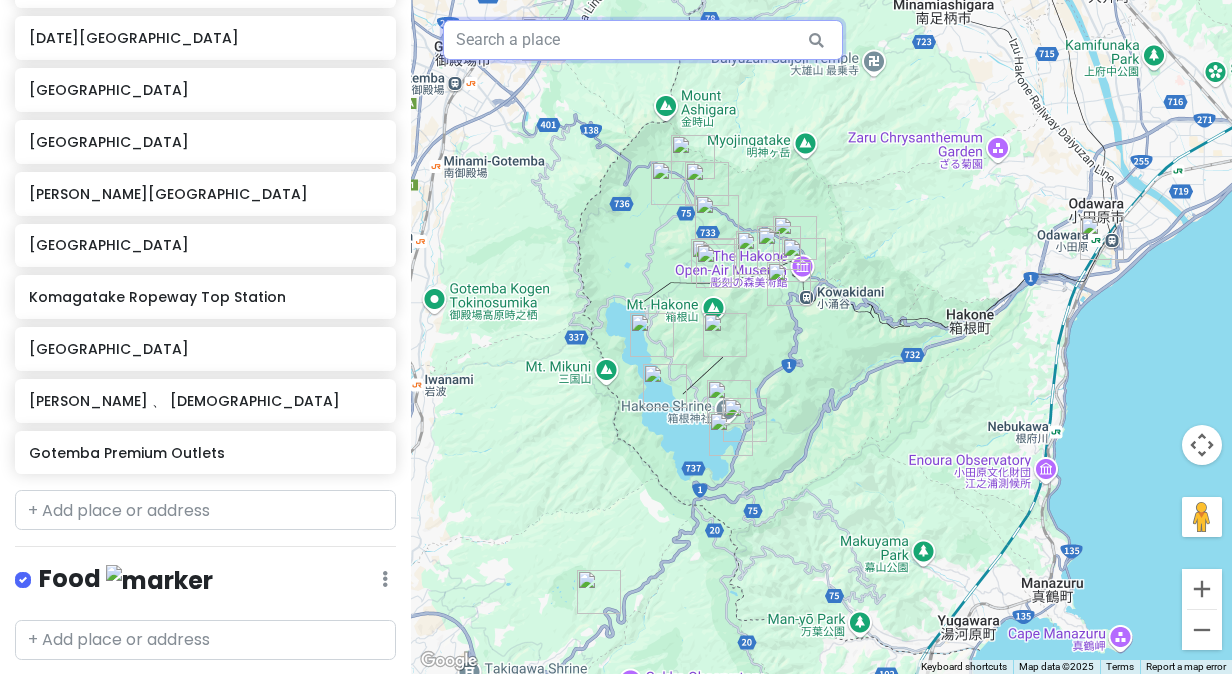scroll, scrollTop: 1136, scrollLeft: 0, axis: vertical 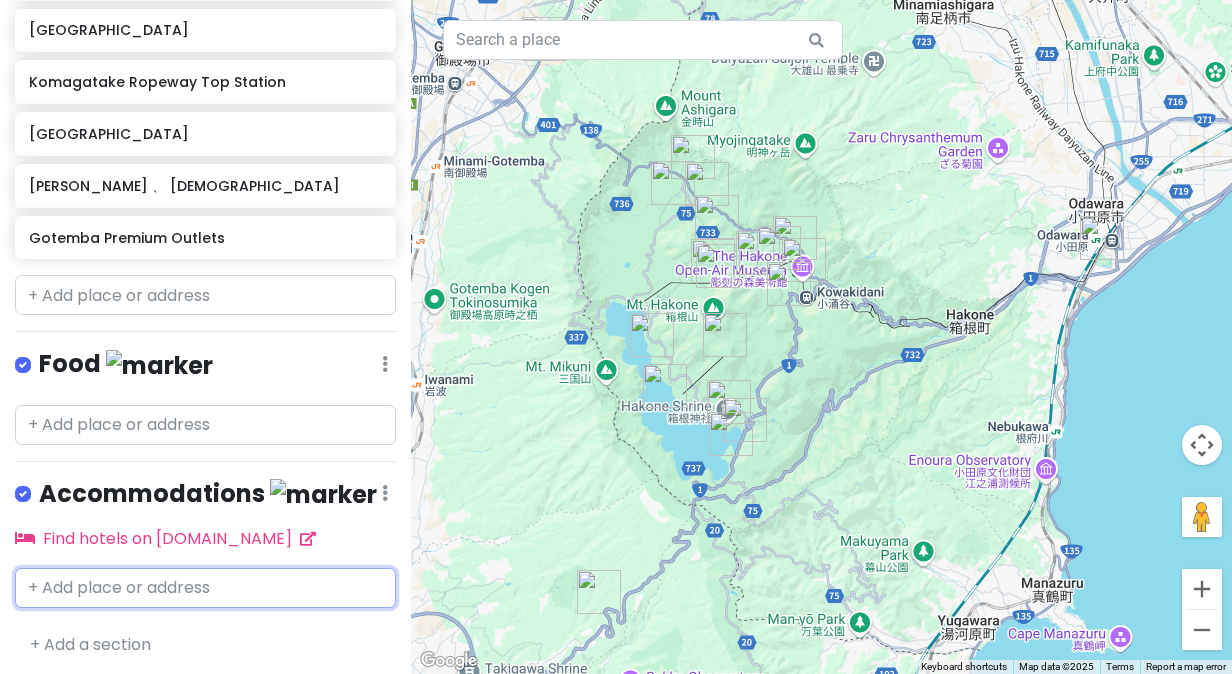 click at bounding box center [205, 588] 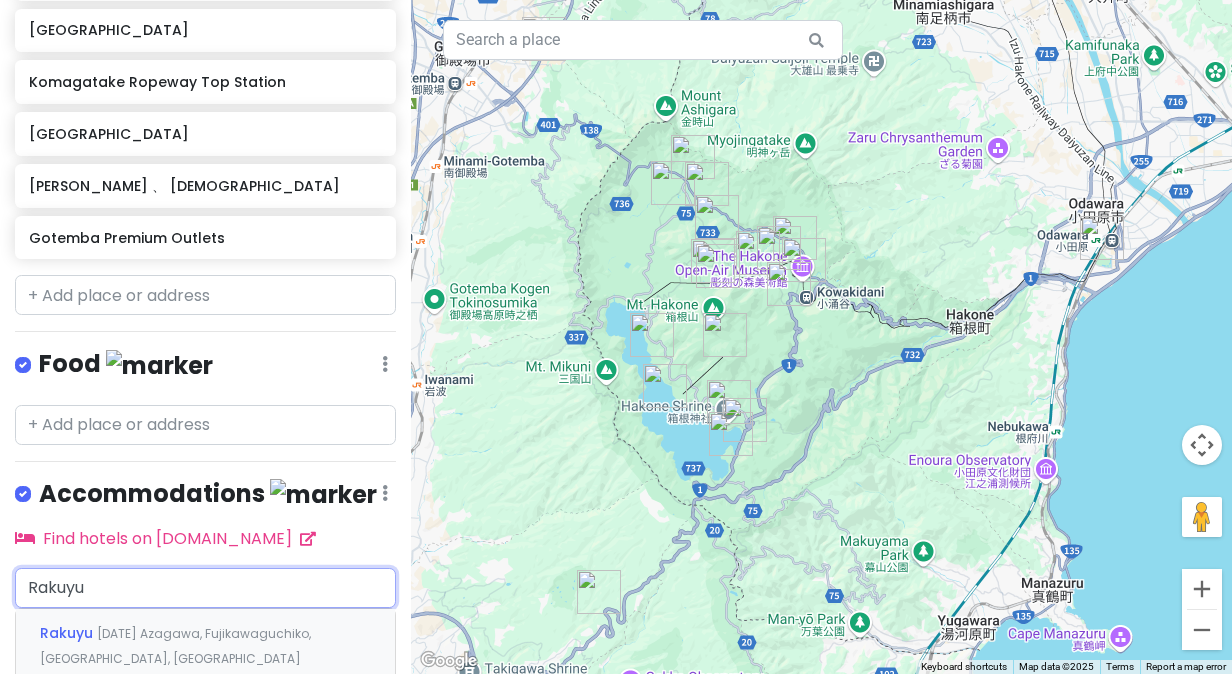 click on "Rakuyu   [DATE] Azagawa, Fujikawaguchiko, [GEOGRAPHIC_DATA], [GEOGRAPHIC_DATA]" at bounding box center (205, 646) 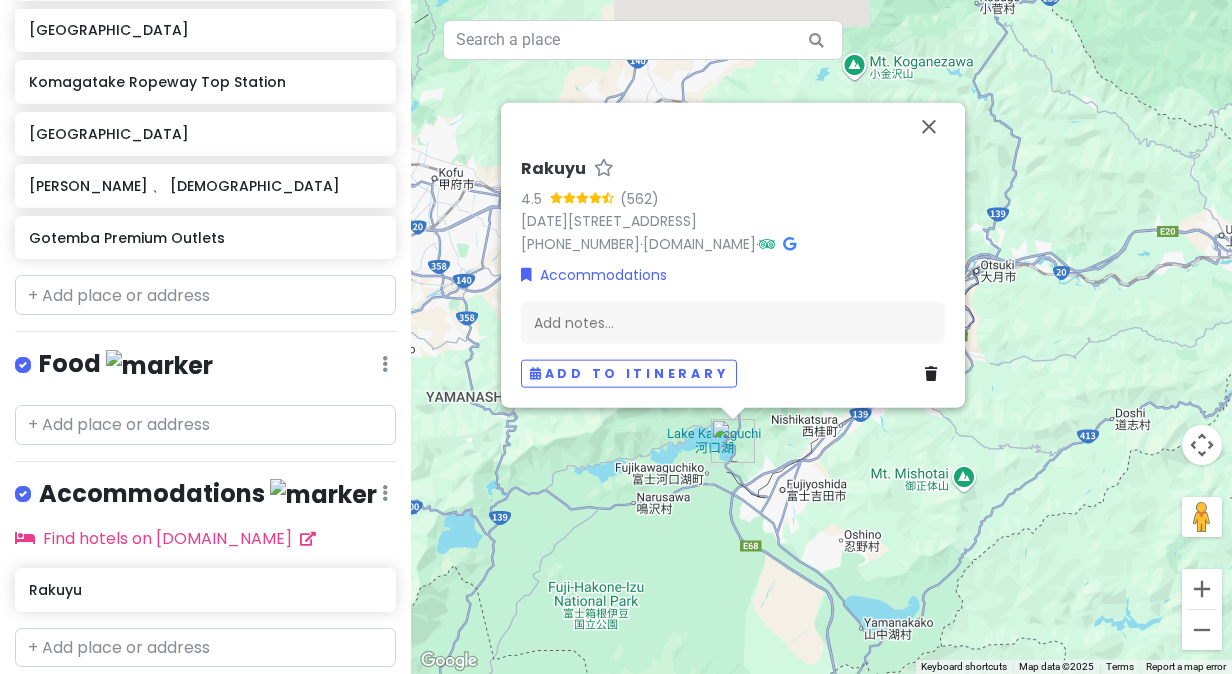 click on "Rakuyu 4.5        (562) [DATE] [GEOGRAPHIC_DATA], Fujikawaguchiko, [GEOGRAPHIC_DATA], [GEOGRAPHIC_DATA] 401-0303, [GEOGRAPHIC_DATA] [PHONE_NUMBER]   ·   [DOMAIN_NAME]   ·   Accommodations Add notes...  Add to itinerary" at bounding box center [821, 337] 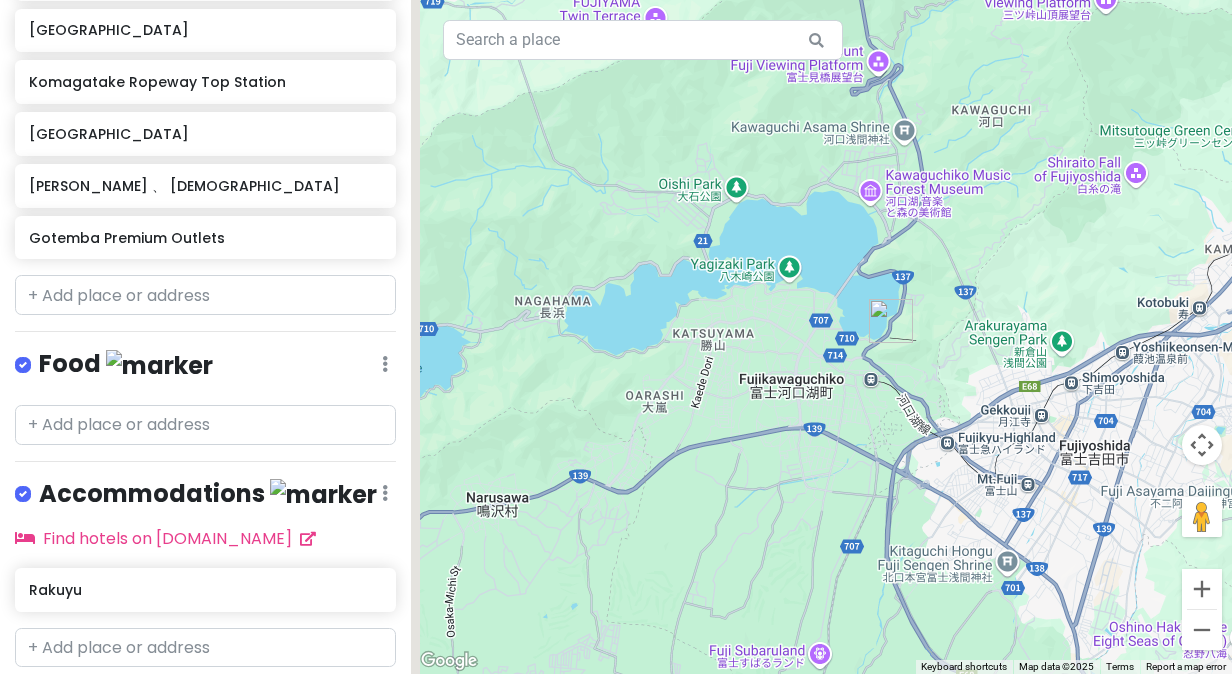 drag, startPoint x: 803, startPoint y: 218, endPoint x: 847, endPoint y: 357, distance: 145.7978 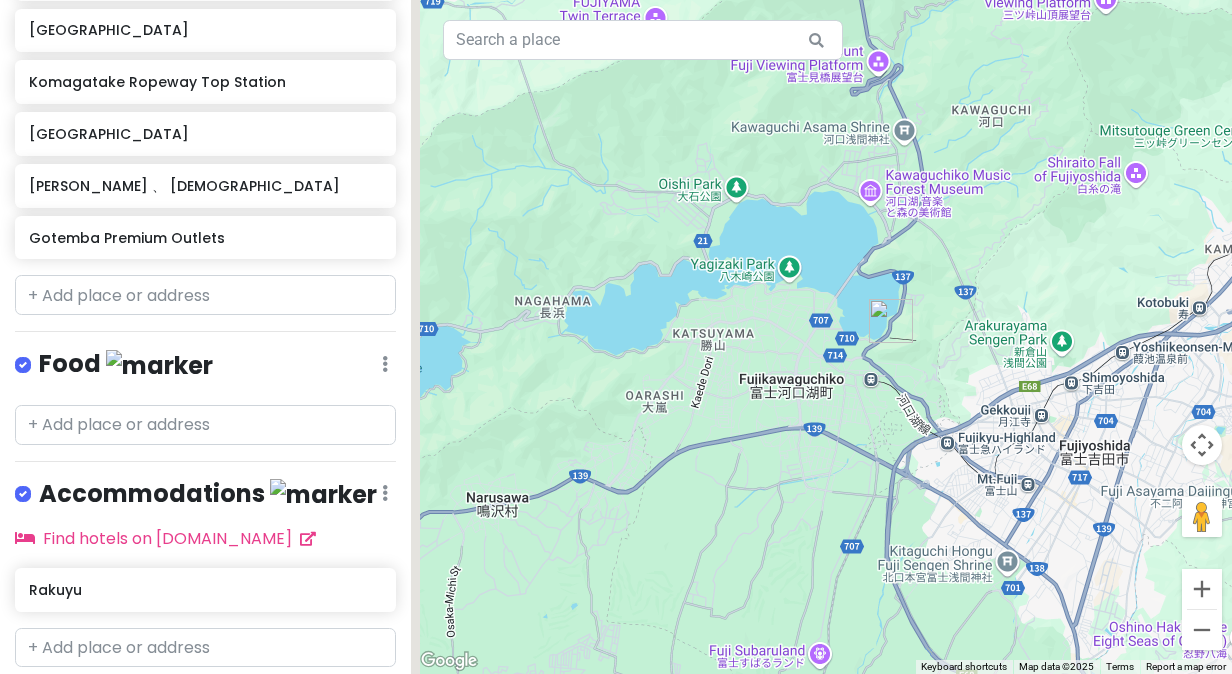 click at bounding box center [821, 337] 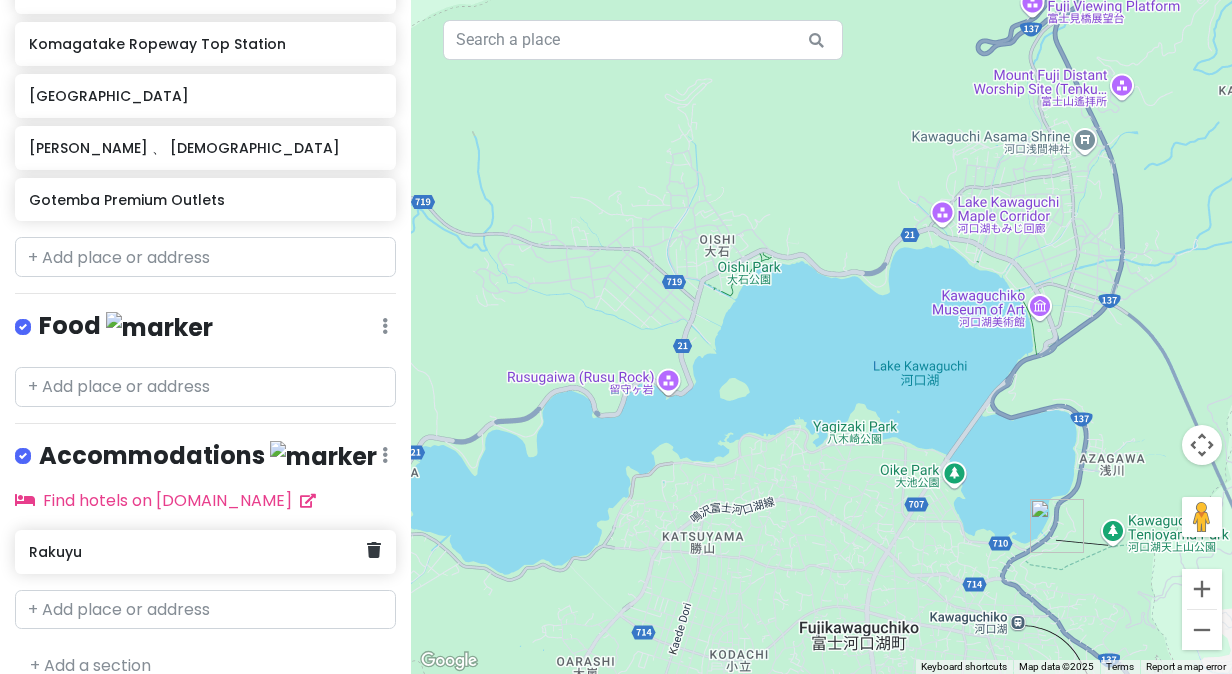scroll, scrollTop: 1195, scrollLeft: 0, axis: vertical 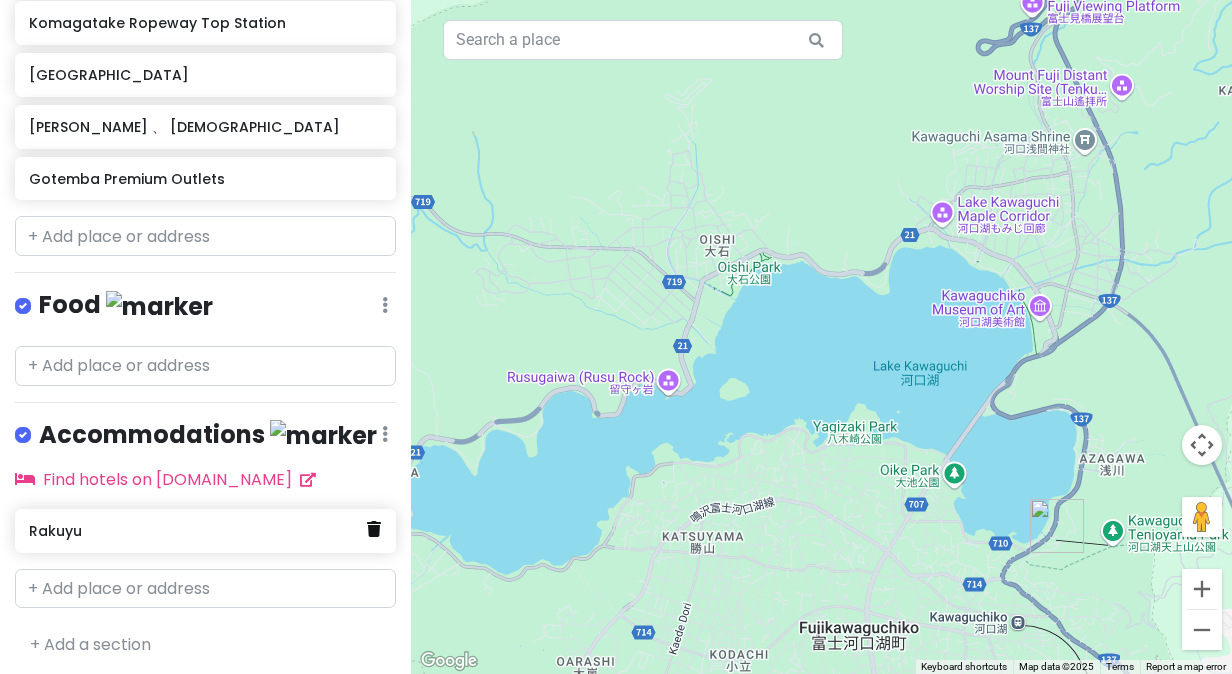 click 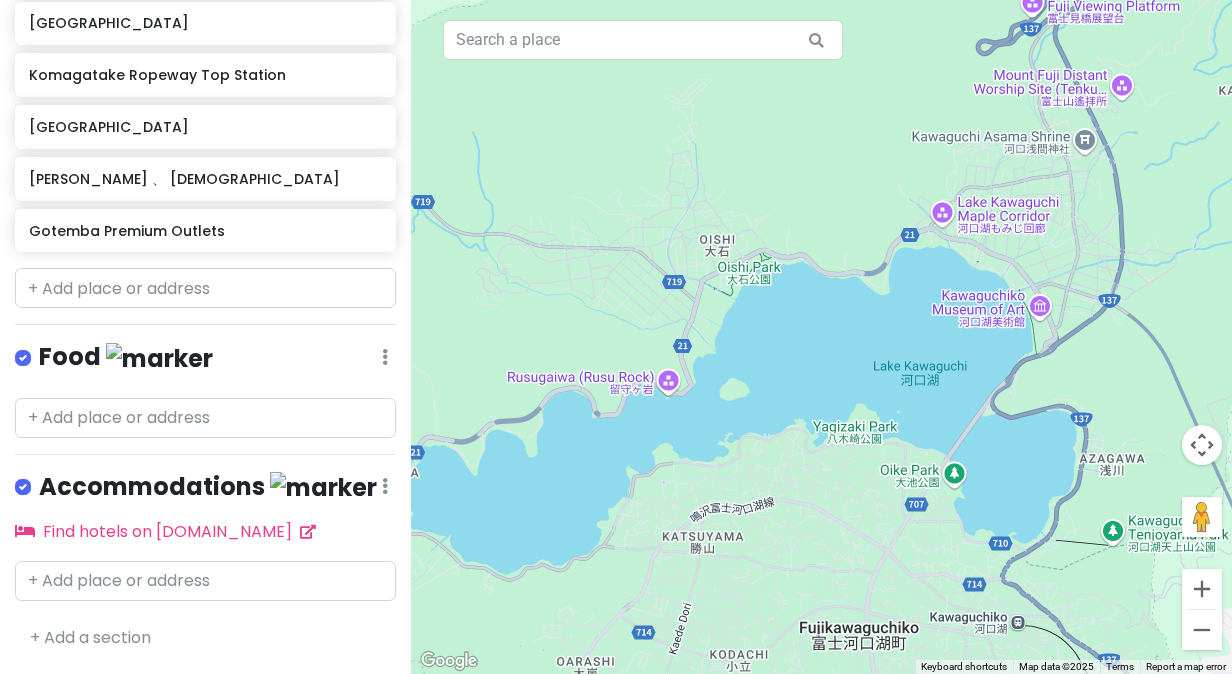 scroll, scrollTop: 1136, scrollLeft: 0, axis: vertical 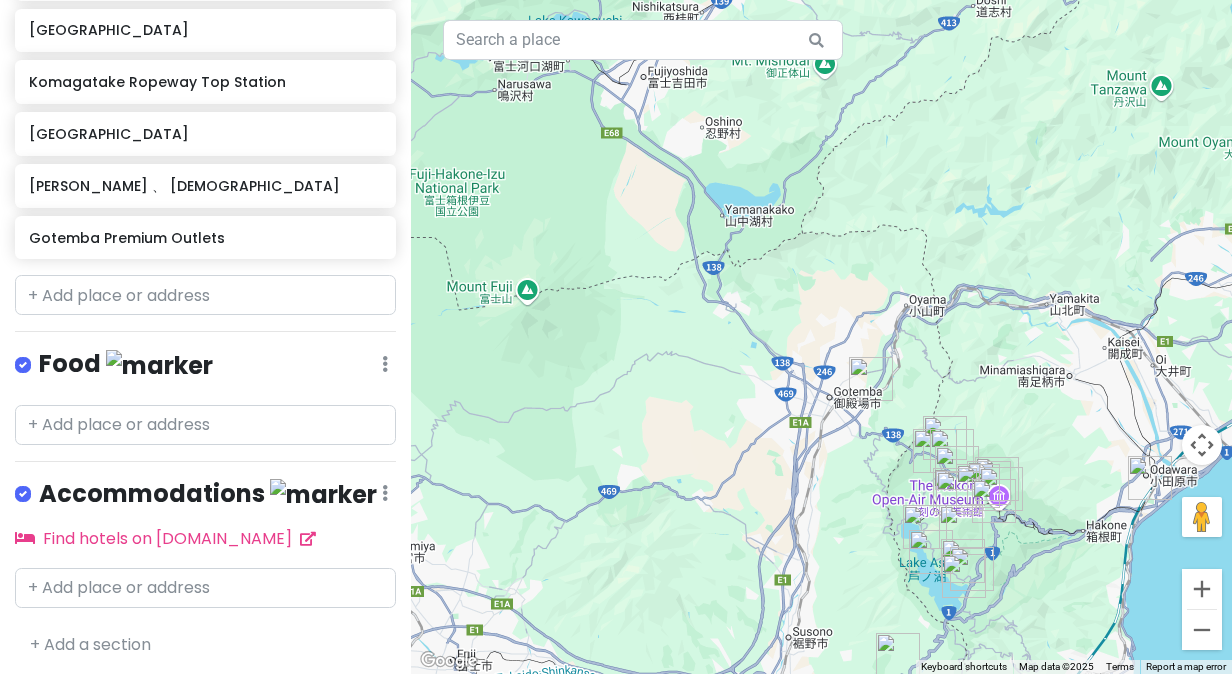 drag, startPoint x: 944, startPoint y: 441, endPoint x: 616, endPoint y: 98, distance: 474.5872 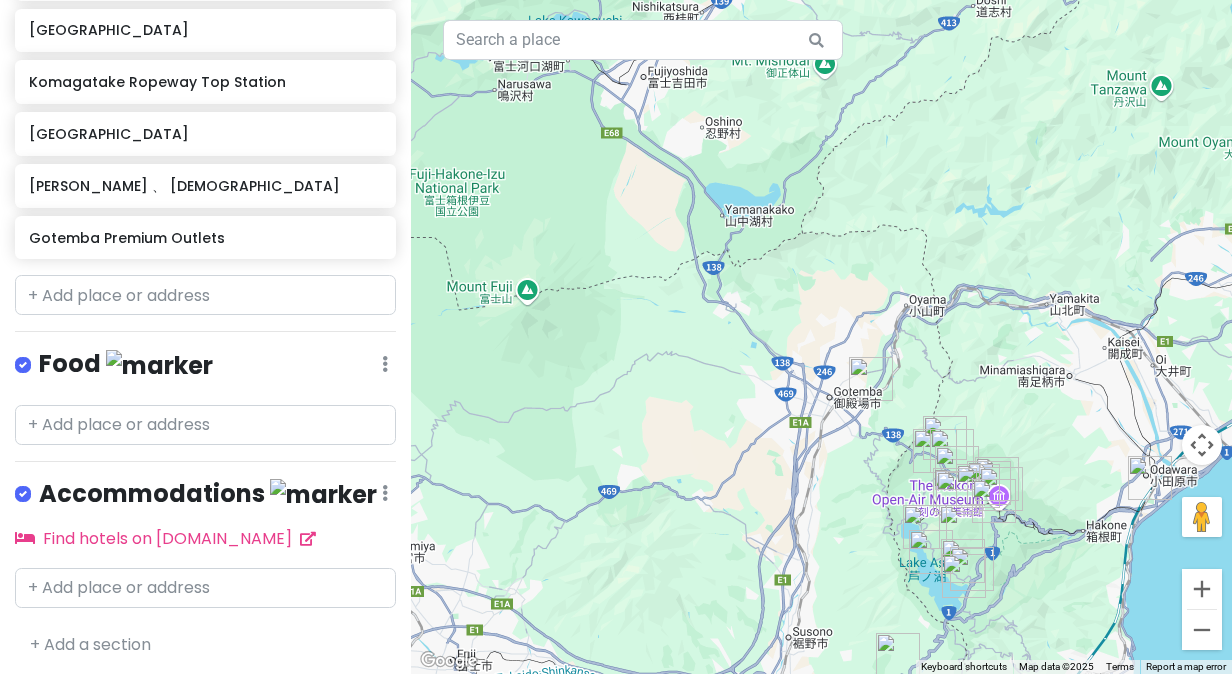 click at bounding box center (821, 337) 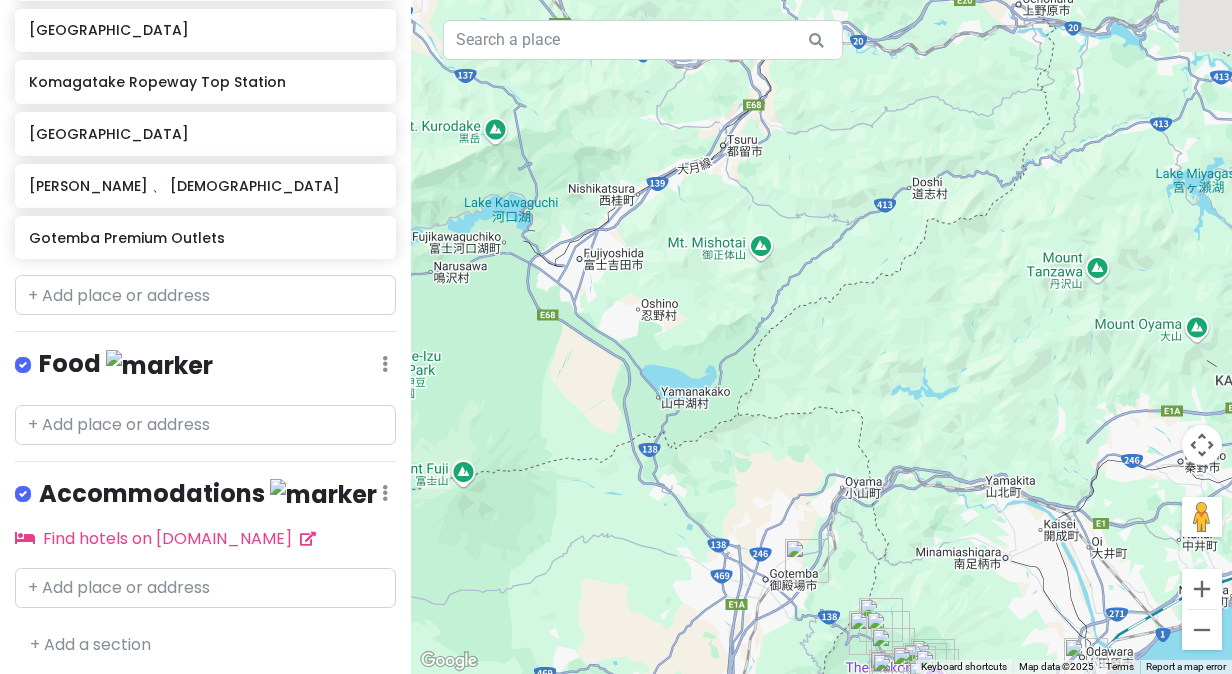 drag, startPoint x: 564, startPoint y: 266, endPoint x: 794, endPoint y: 604, distance: 408.8325 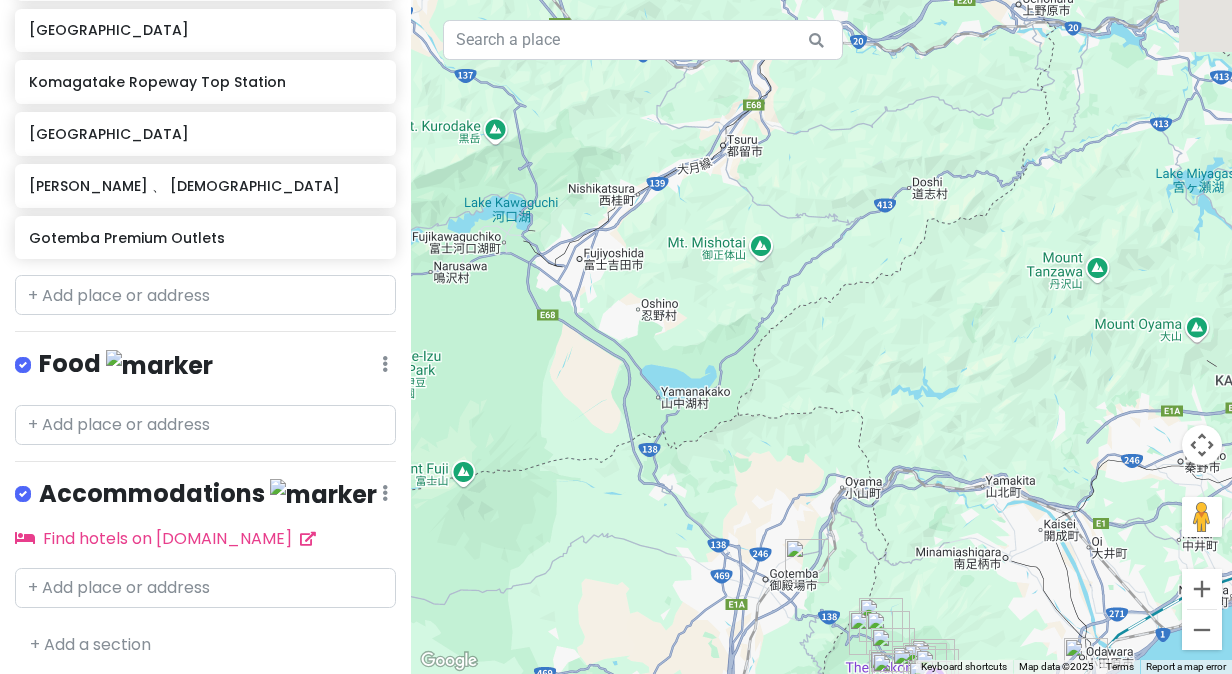 click at bounding box center [821, 337] 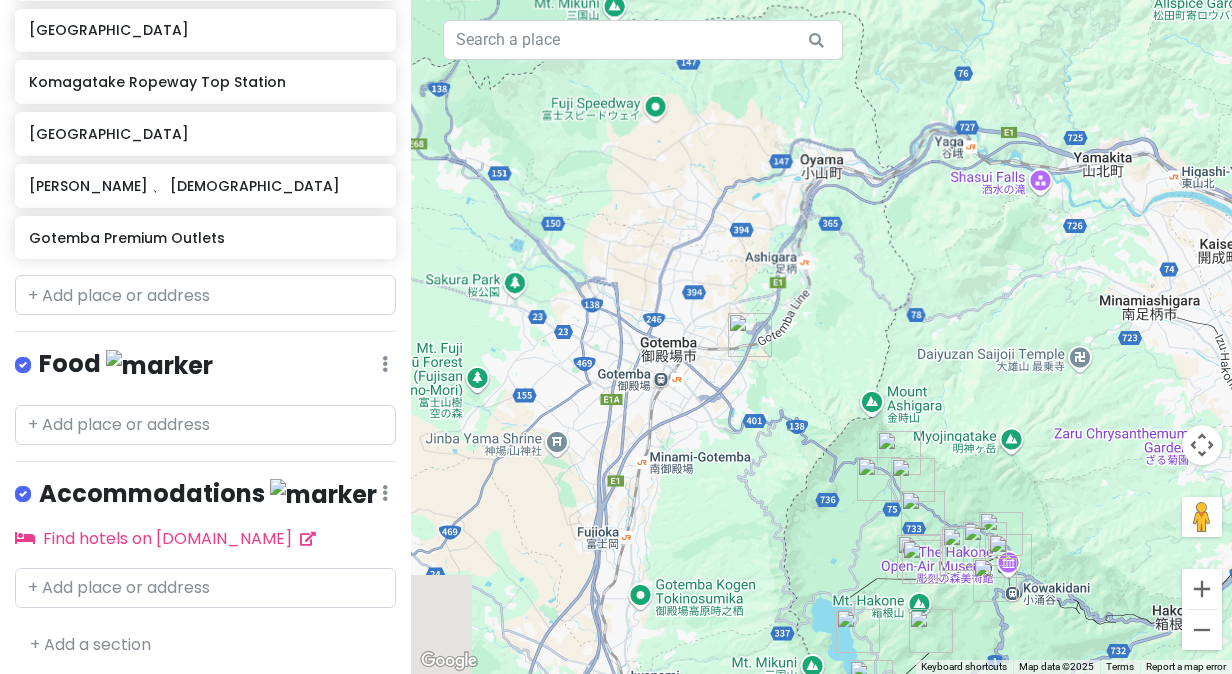 drag, startPoint x: 779, startPoint y: 552, endPoint x: 603, endPoint y: 93, distance: 491.5862 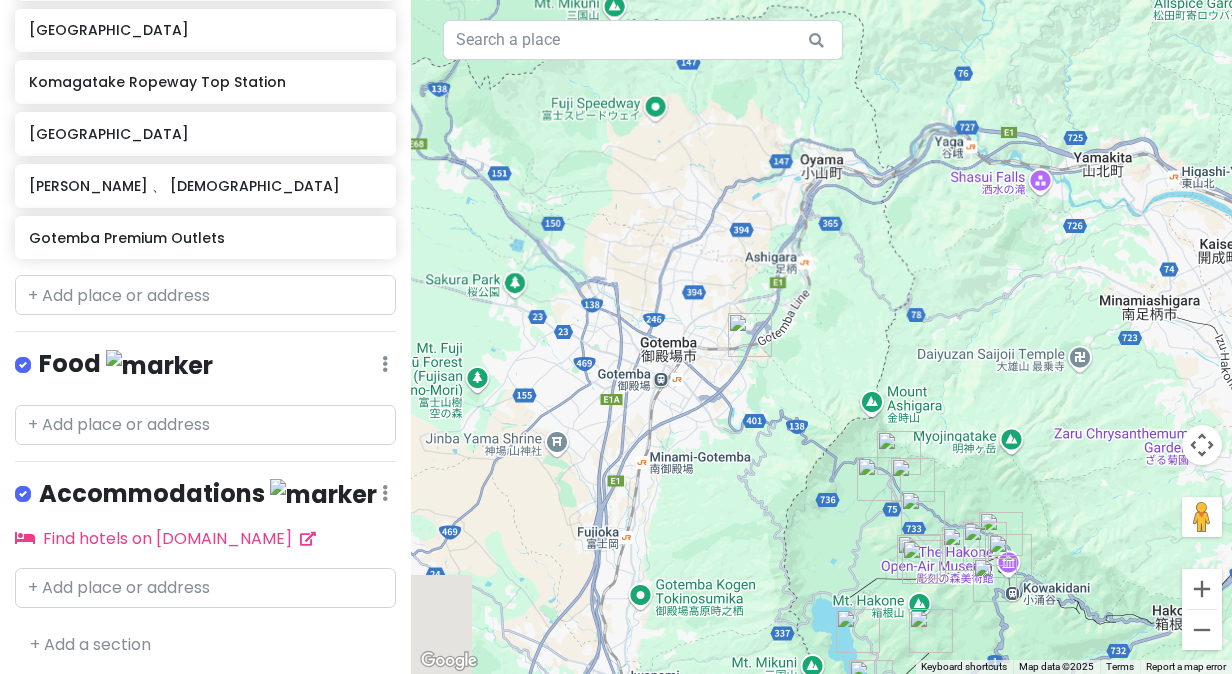 click at bounding box center (821, 337) 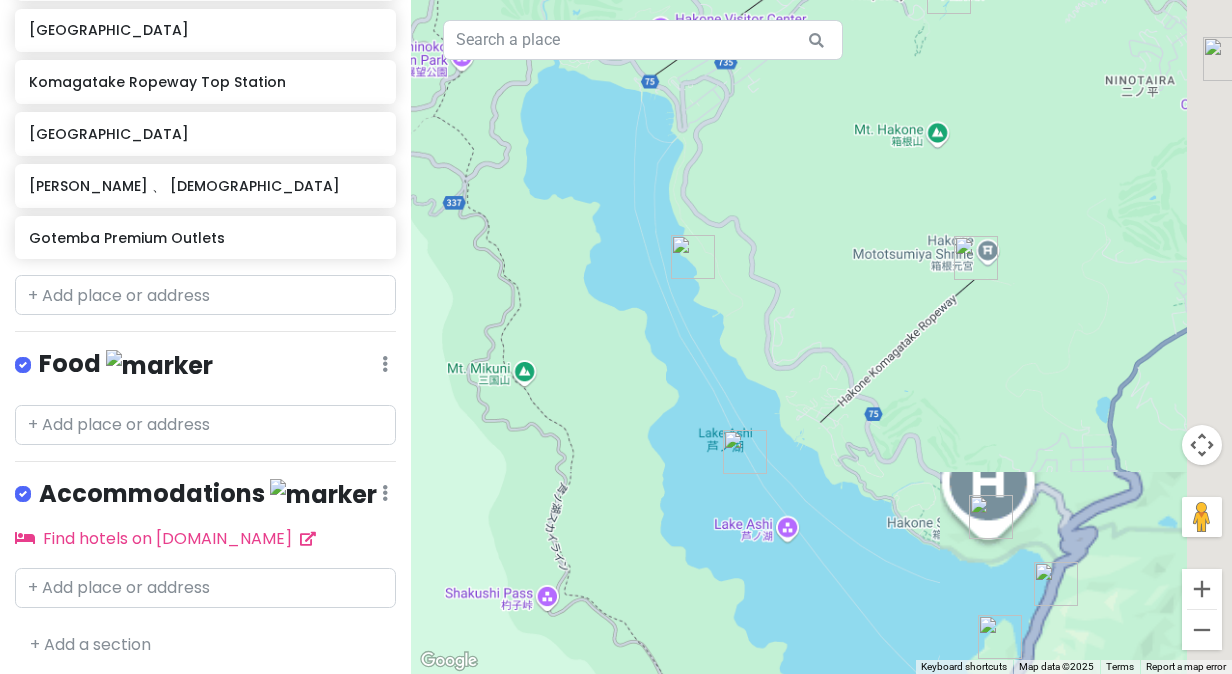 drag, startPoint x: 731, startPoint y: 481, endPoint x: 599, endPoint y: 168, distance: 339.69547 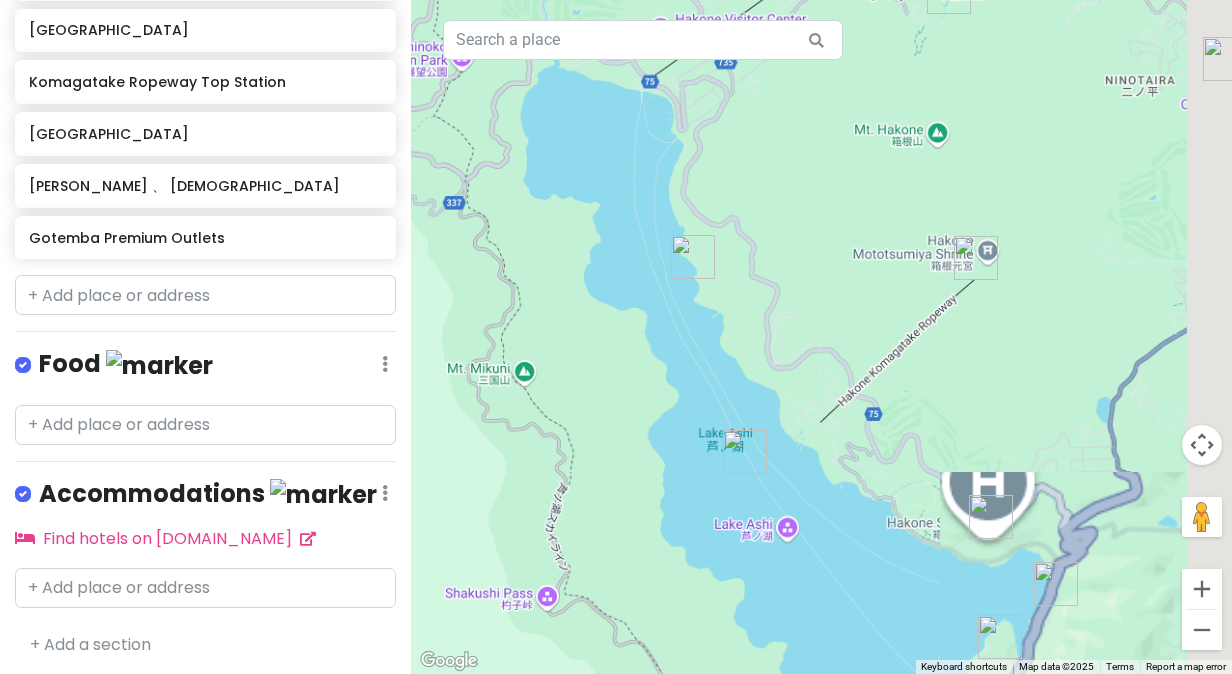 click at bounding box center (821, 337) 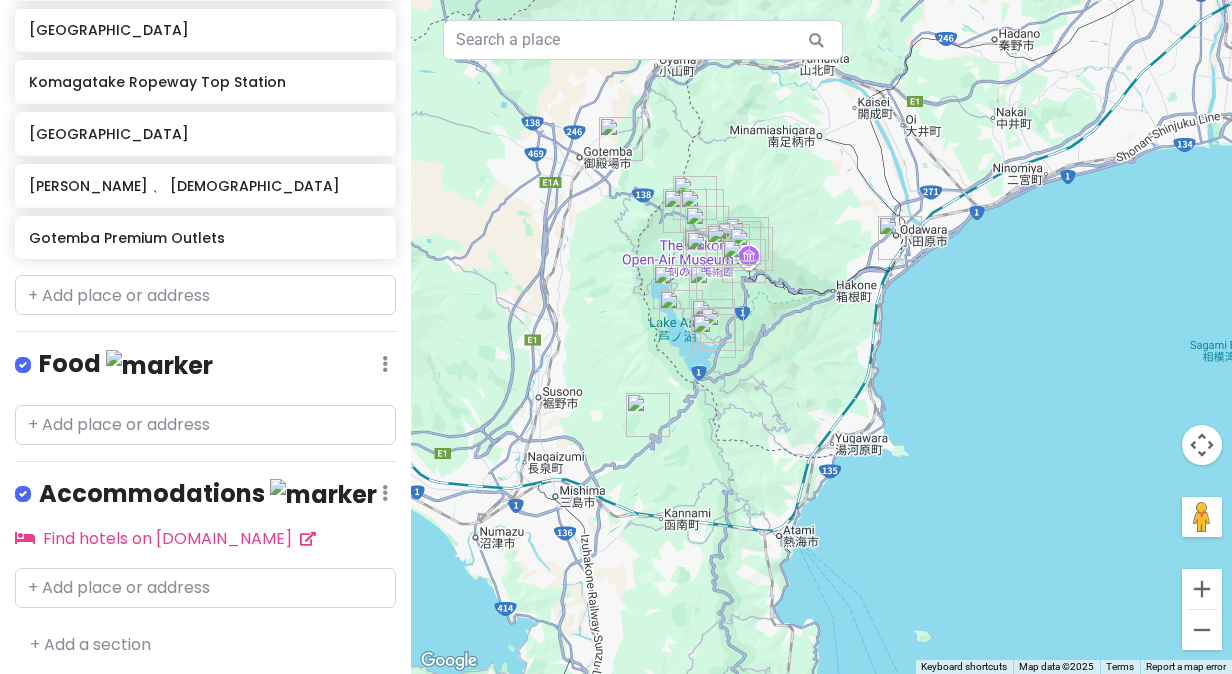 drag, startPoint x: 867, startPoint y: 425, endPoint x: 752, endPoint y: 418, distance: 115.212845 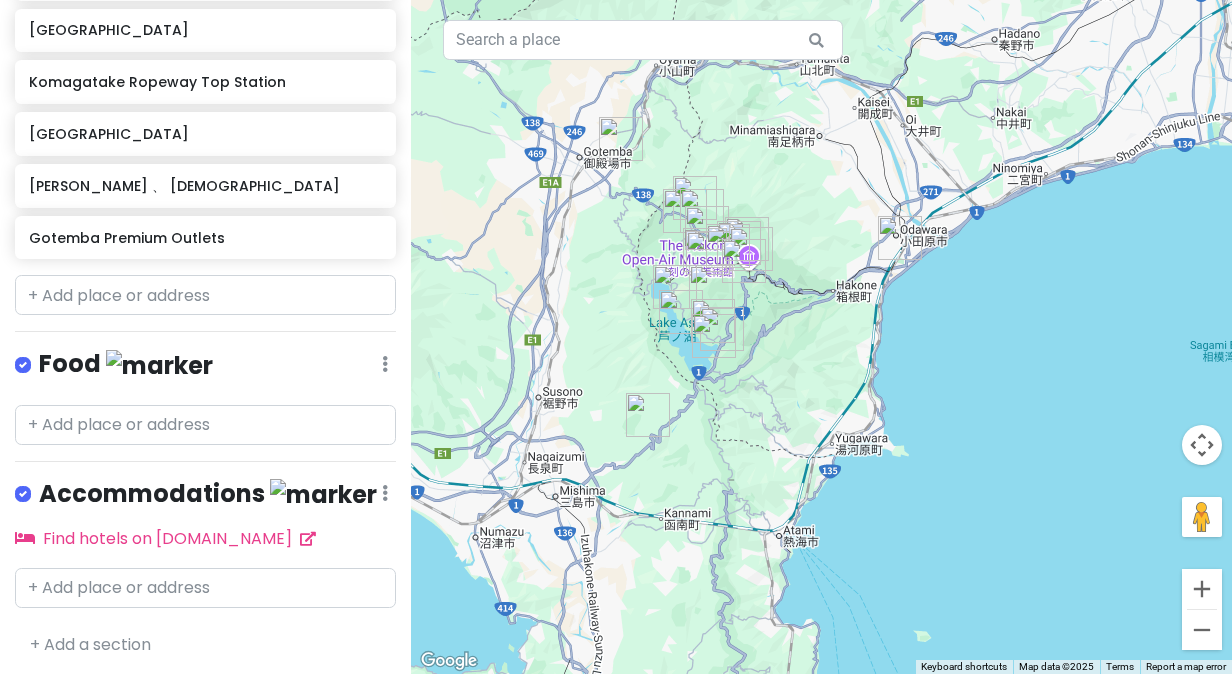 click at bounding box center [821, 337] 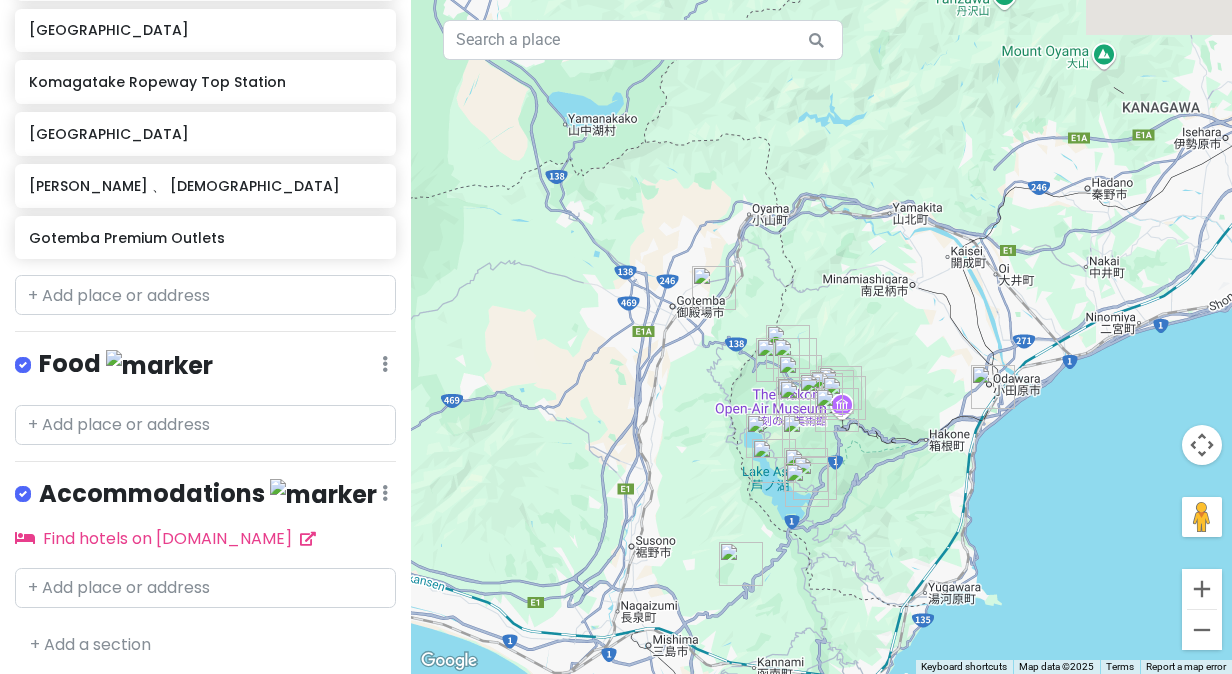 drag, startPoint x: 884, startPoint y: 160, endPoint x: 969, endPoint y: 293, distance: 157.84169 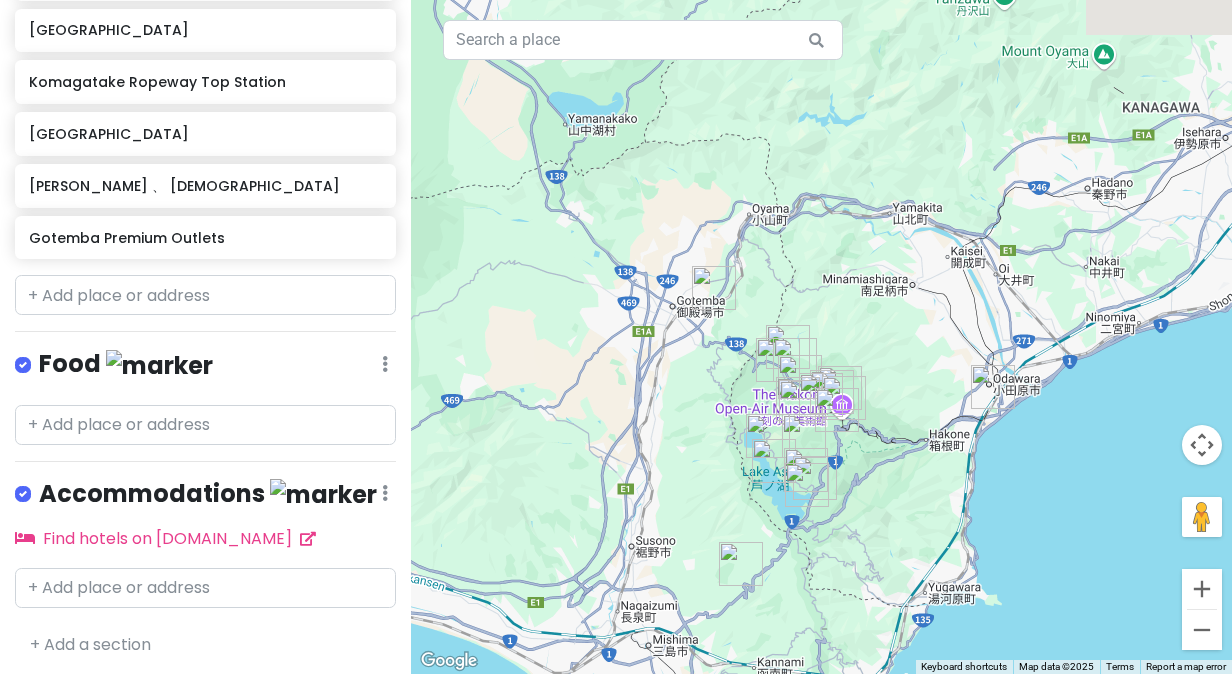 click at bounding box center (821, 337) 